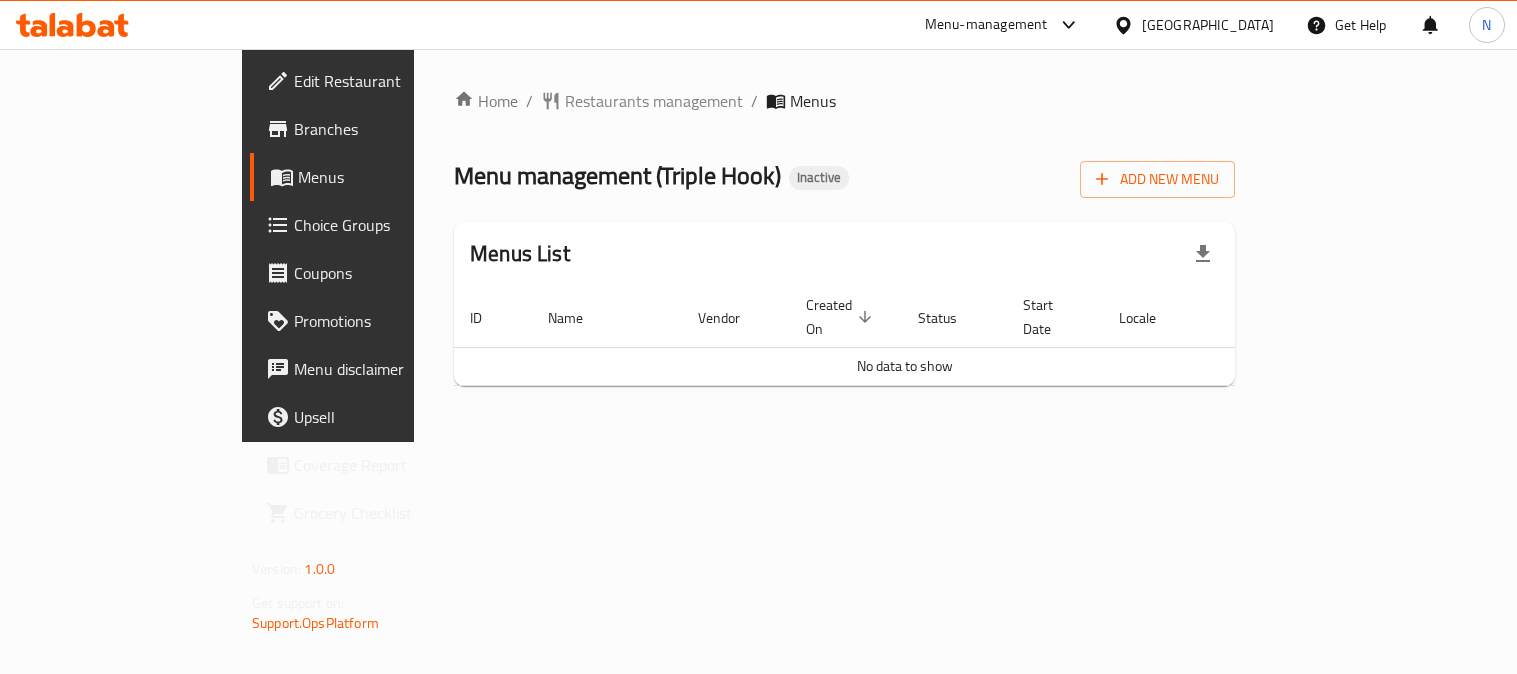 scroll, scrollTop: 0, scrollLeft: 0, axis: both 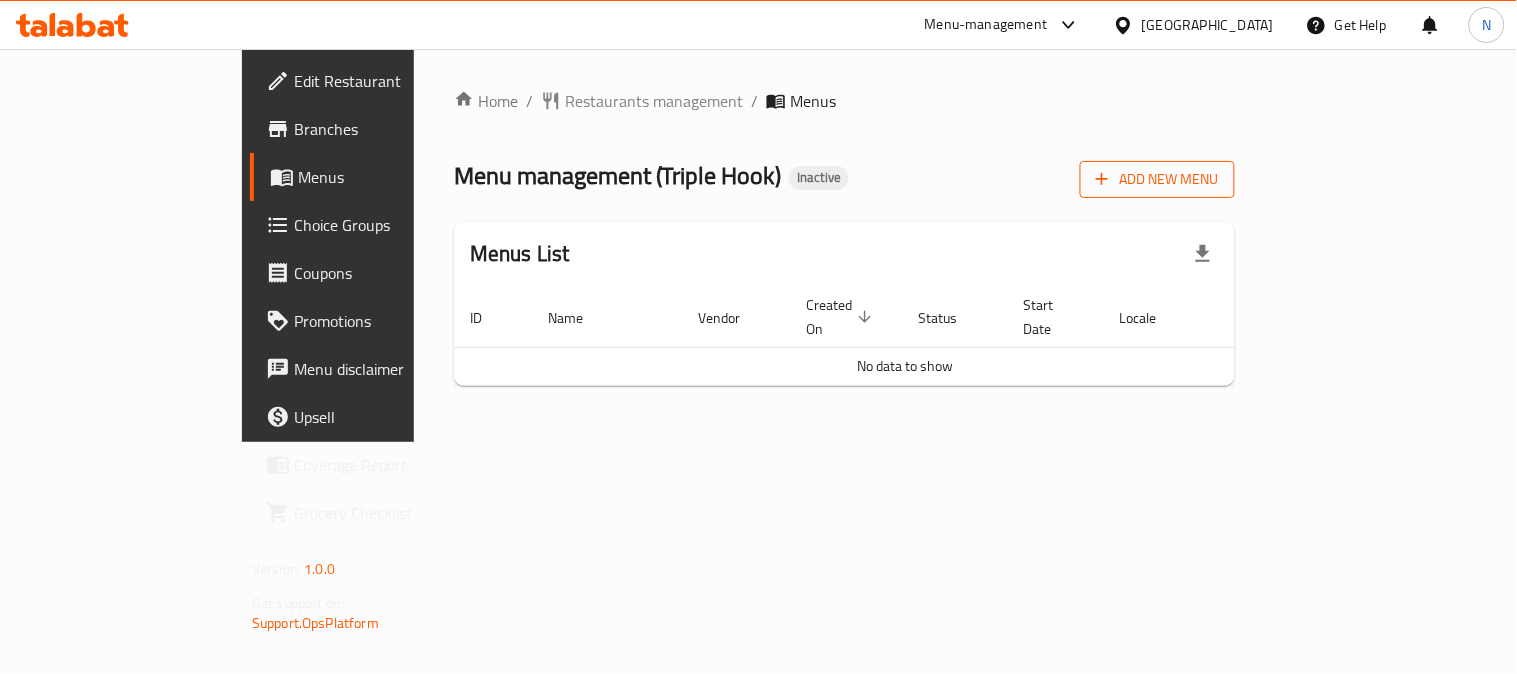 click on "Add New Menu" at bounding box center [1157, 179] 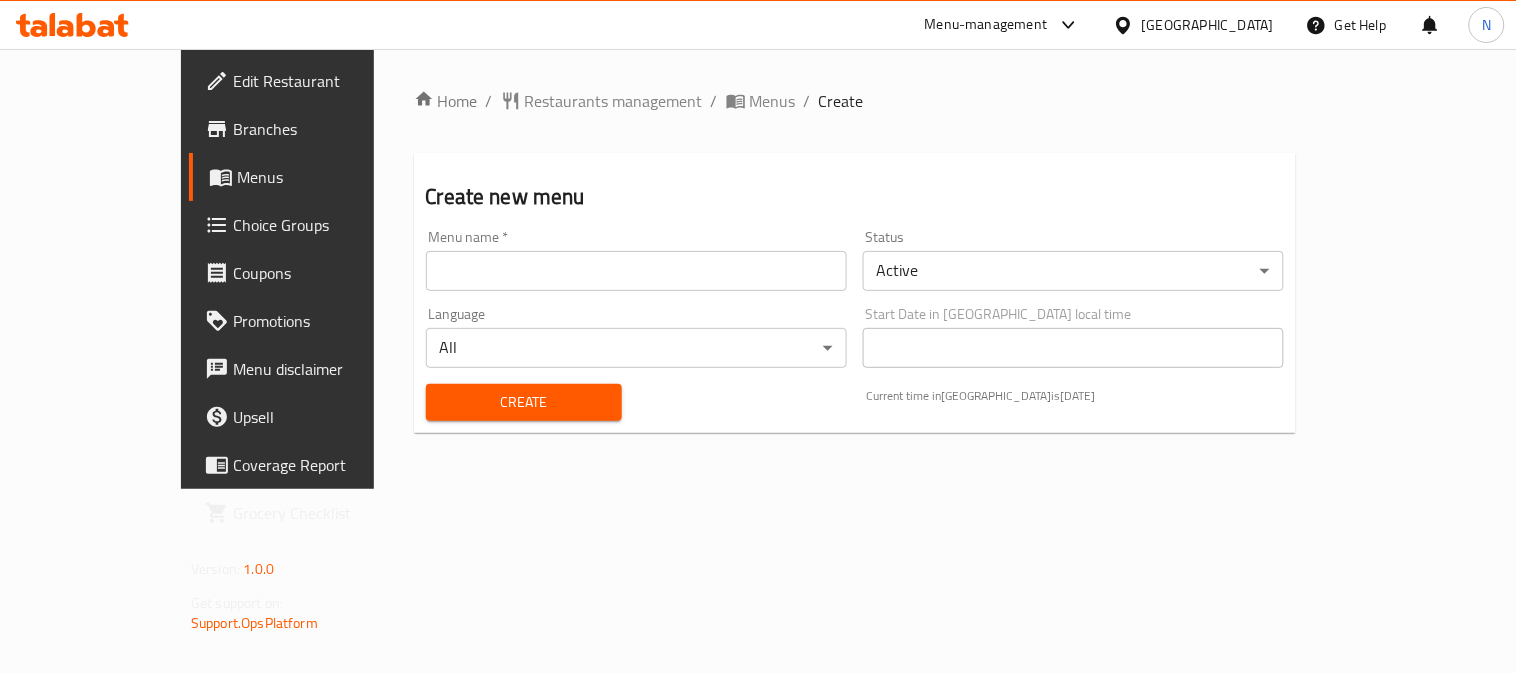 click at bounding box center (636, 271) 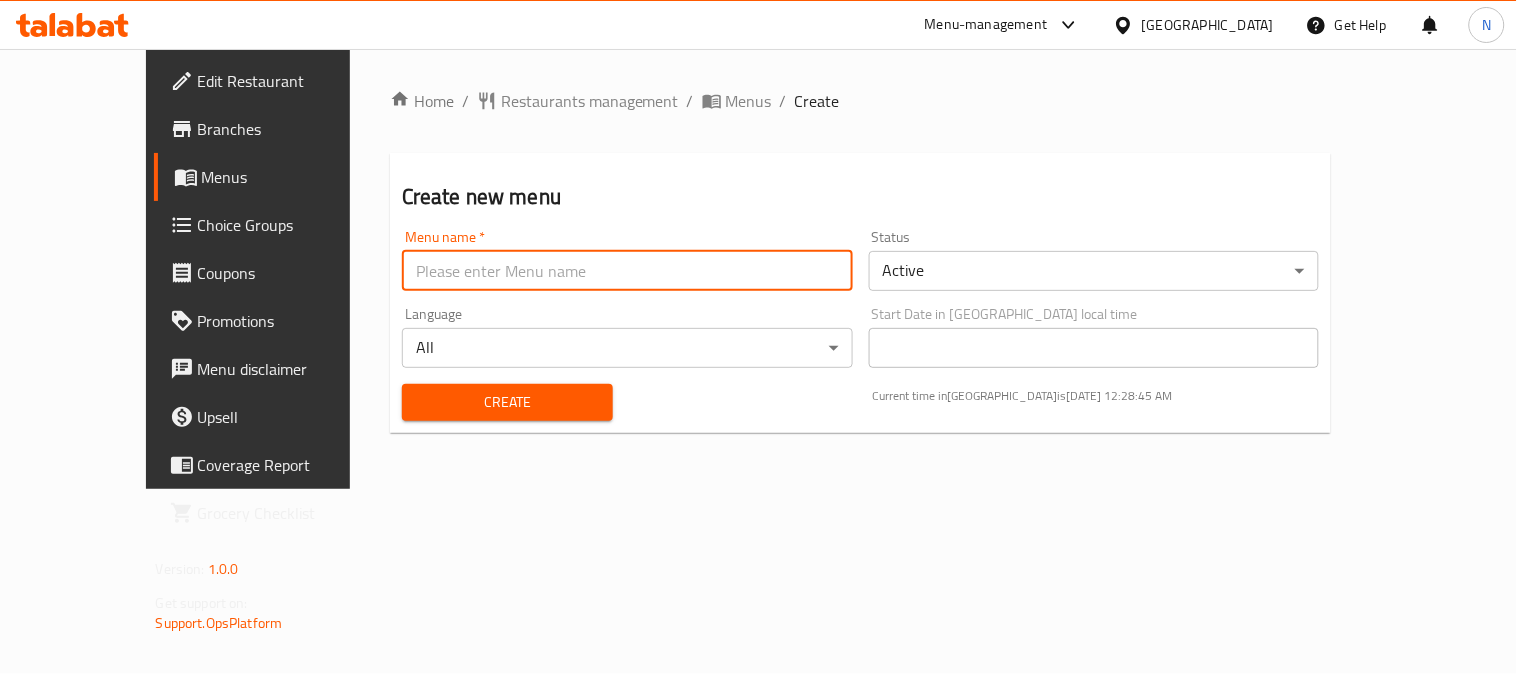 drag, startPoint x: 604, startPoint y: 205, endPoint x: 626, endPoint y: 122, distance: 85.86617 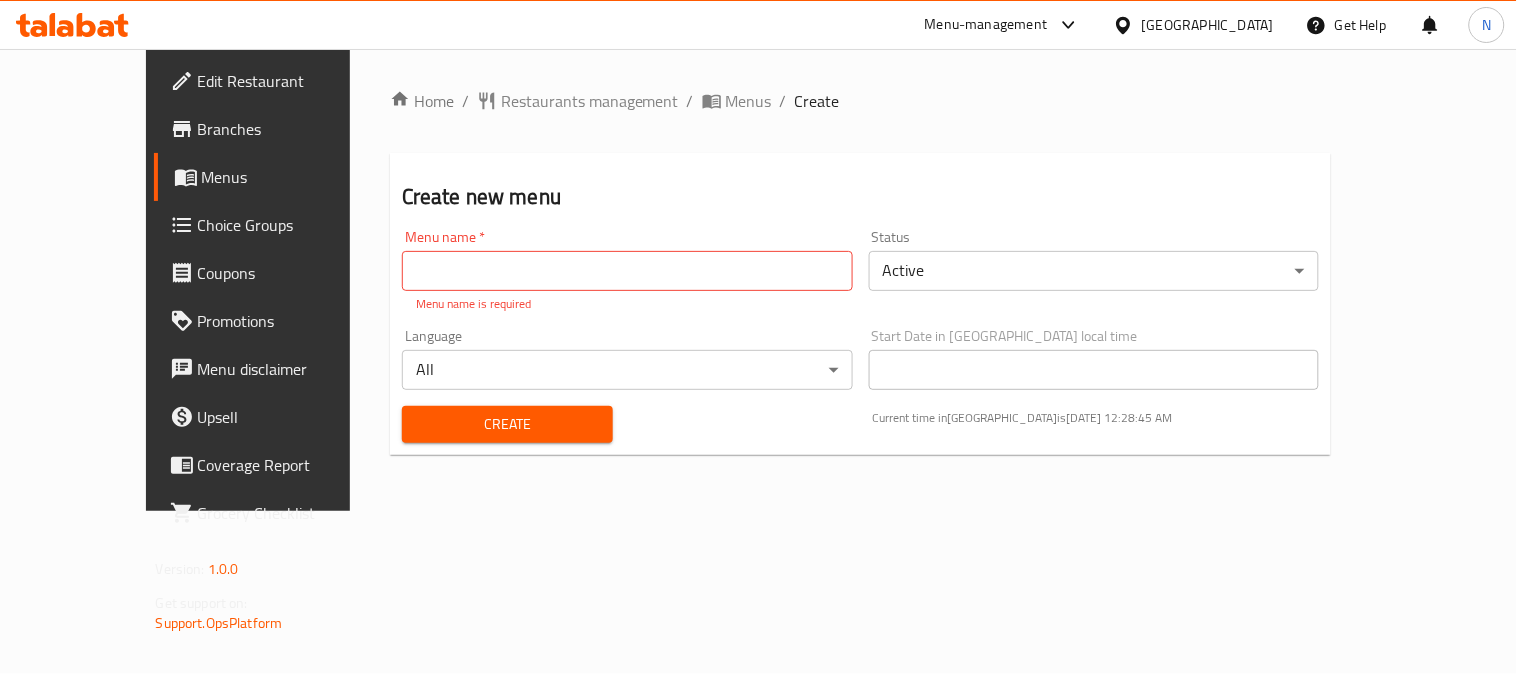 click on "Home / Restaurants management / Menus / Create Create new menu Menu name   * Menu name  * Menu name is required Status Active ​ Language All ​ Start Date in Egypt local time Start Date in Egypt local time Create Current time in  Egypt  is  11 Jul 2025   12:28:45 AM" at bounding box center (861, 280) 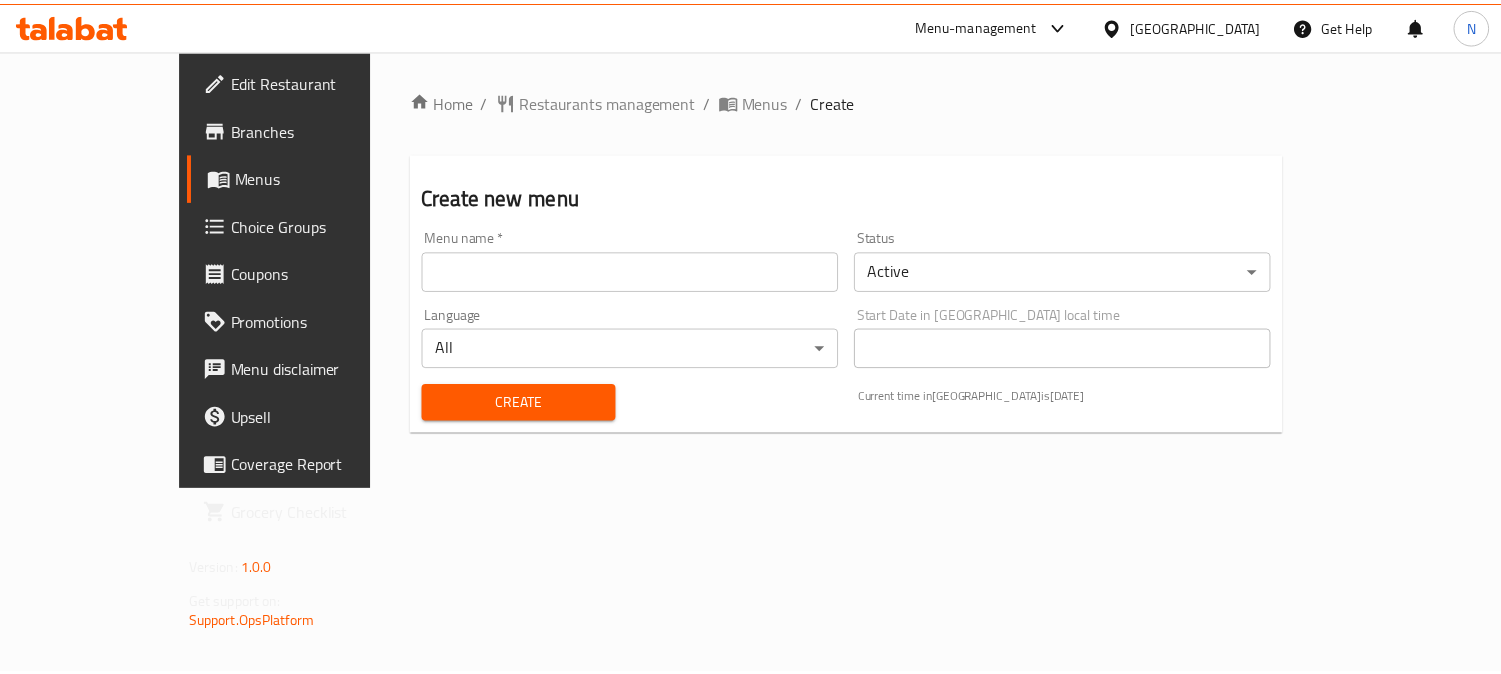 scroll, scrollTop: 0, scrollLeft: 0, axis: both 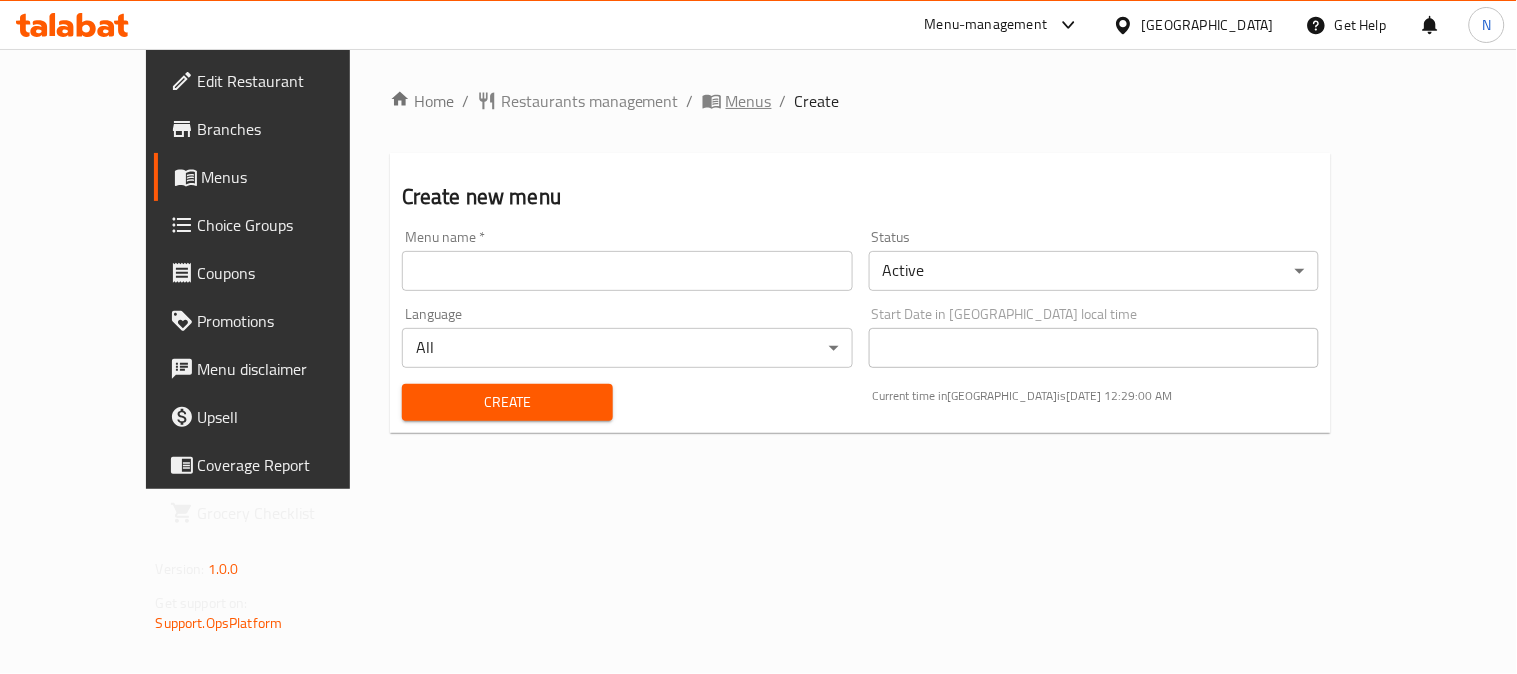 click on "Menus" at bounding box center [749, 101] 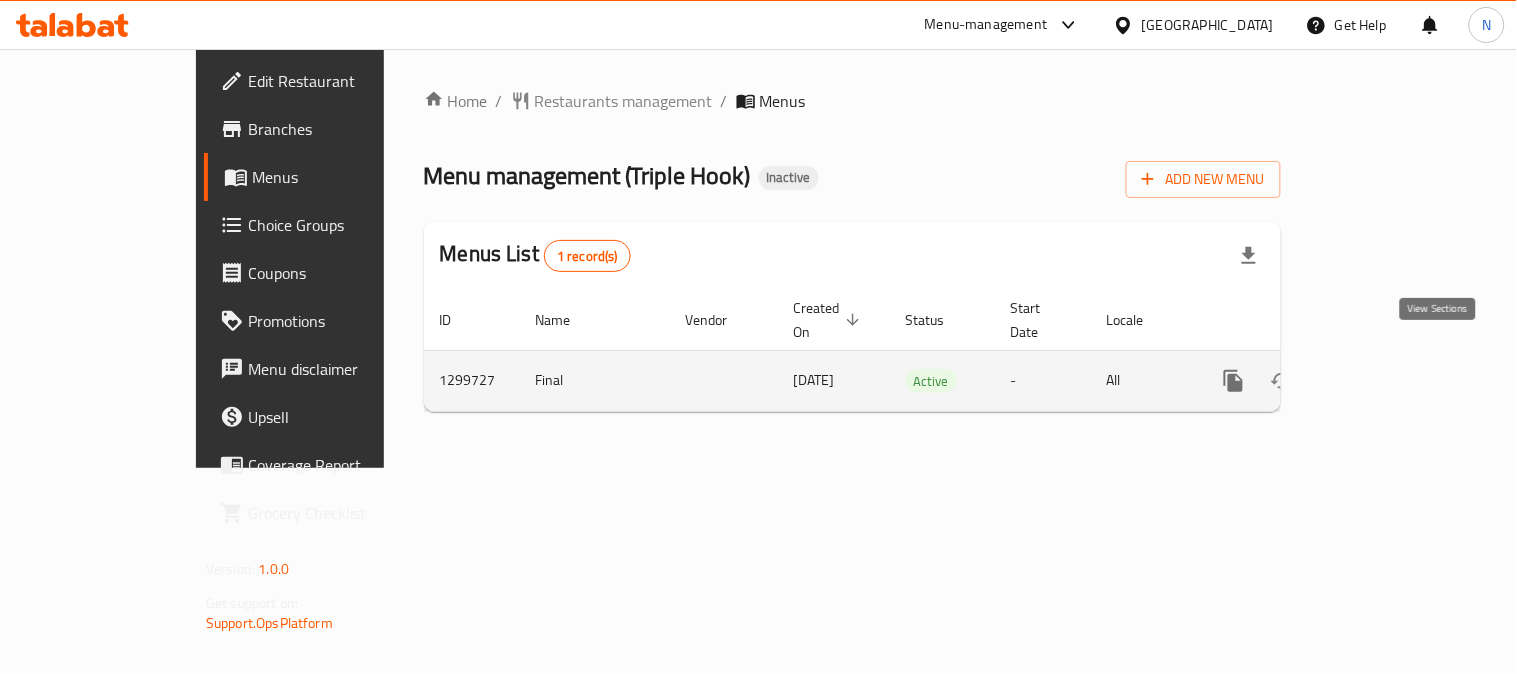 click 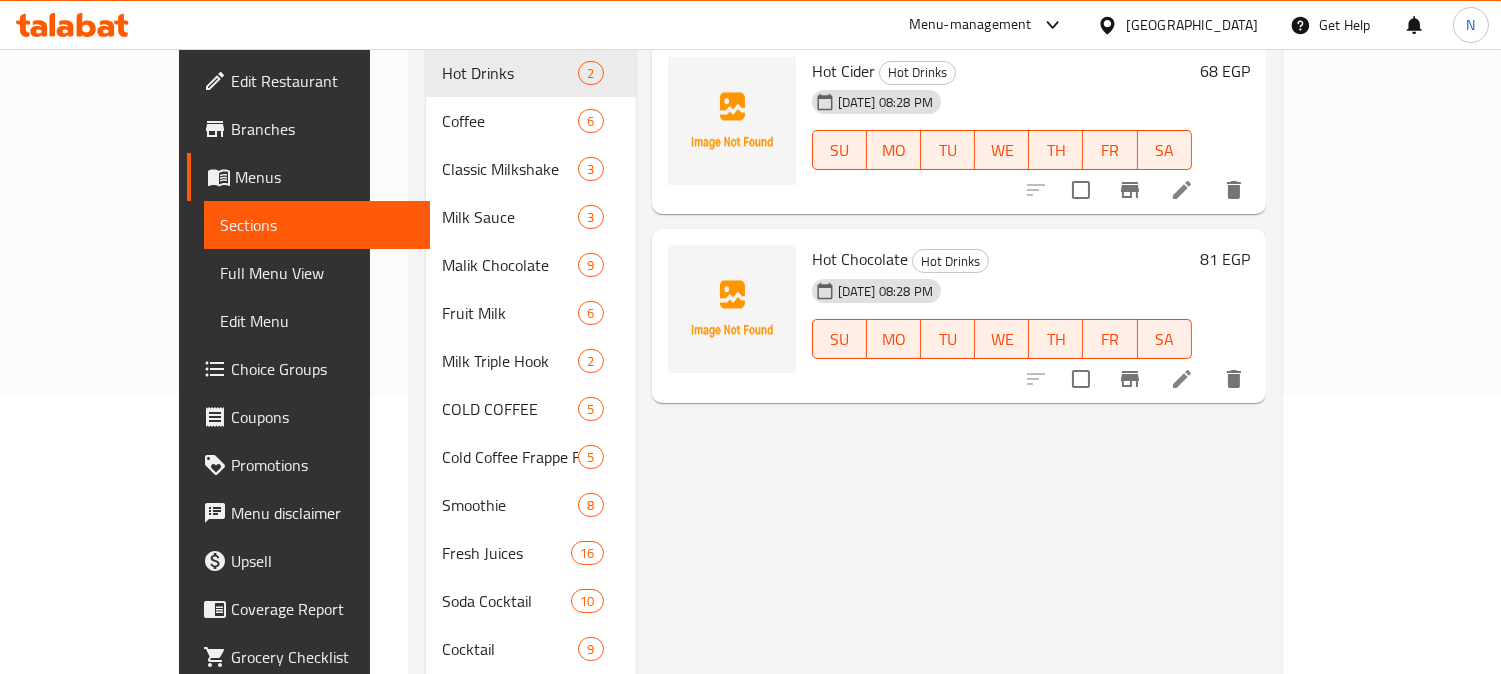 scroll, scrollTop: 0, scrollLeft: 0, axis: both 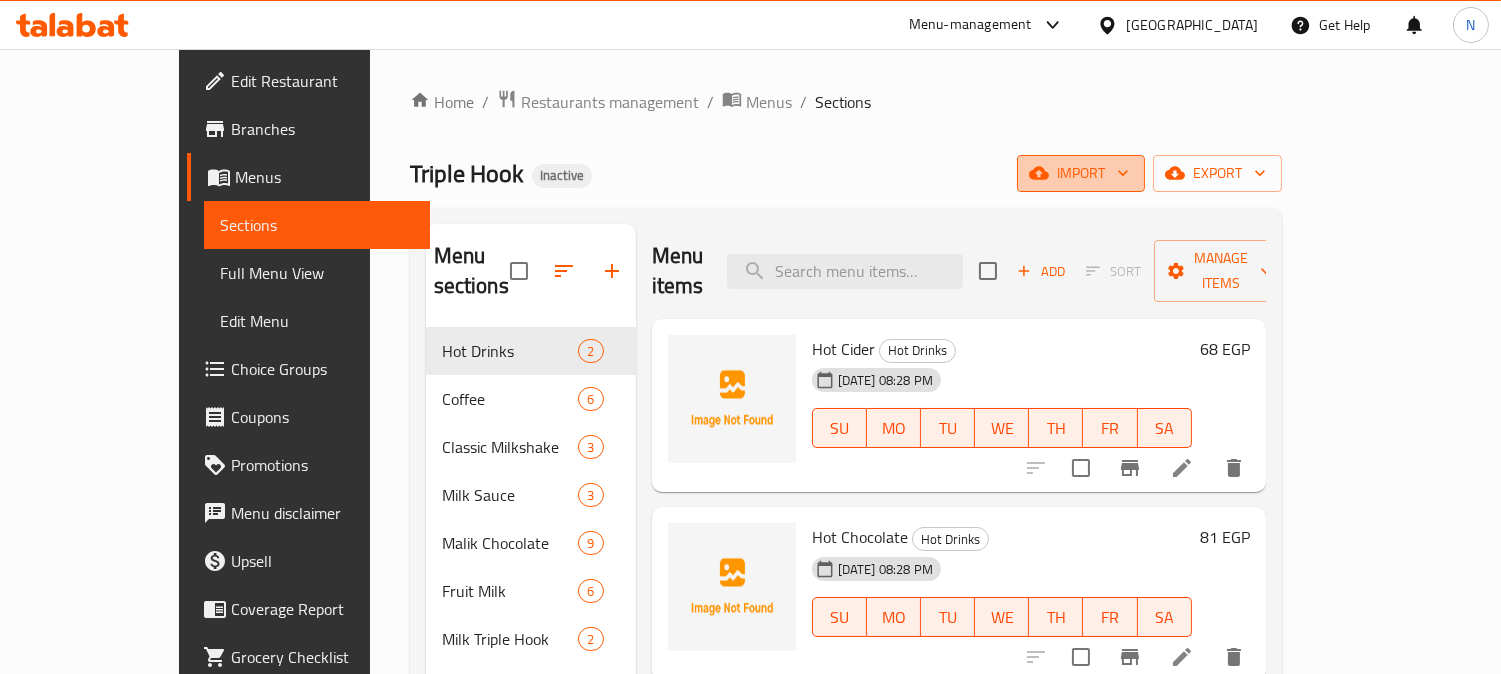 click on "import" at bounding box center [1081, 173] 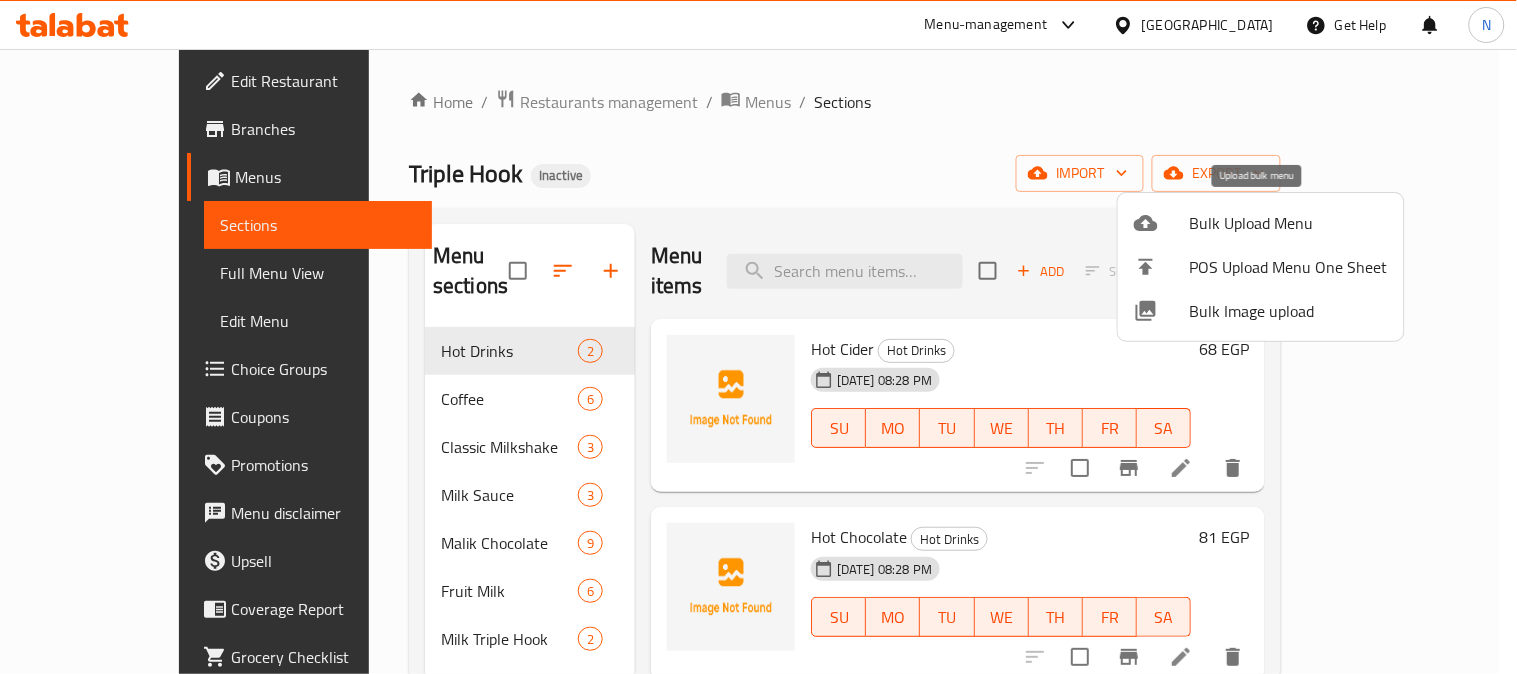 click on "Bulk Upload Menu" at bounding box center [1289, 223] 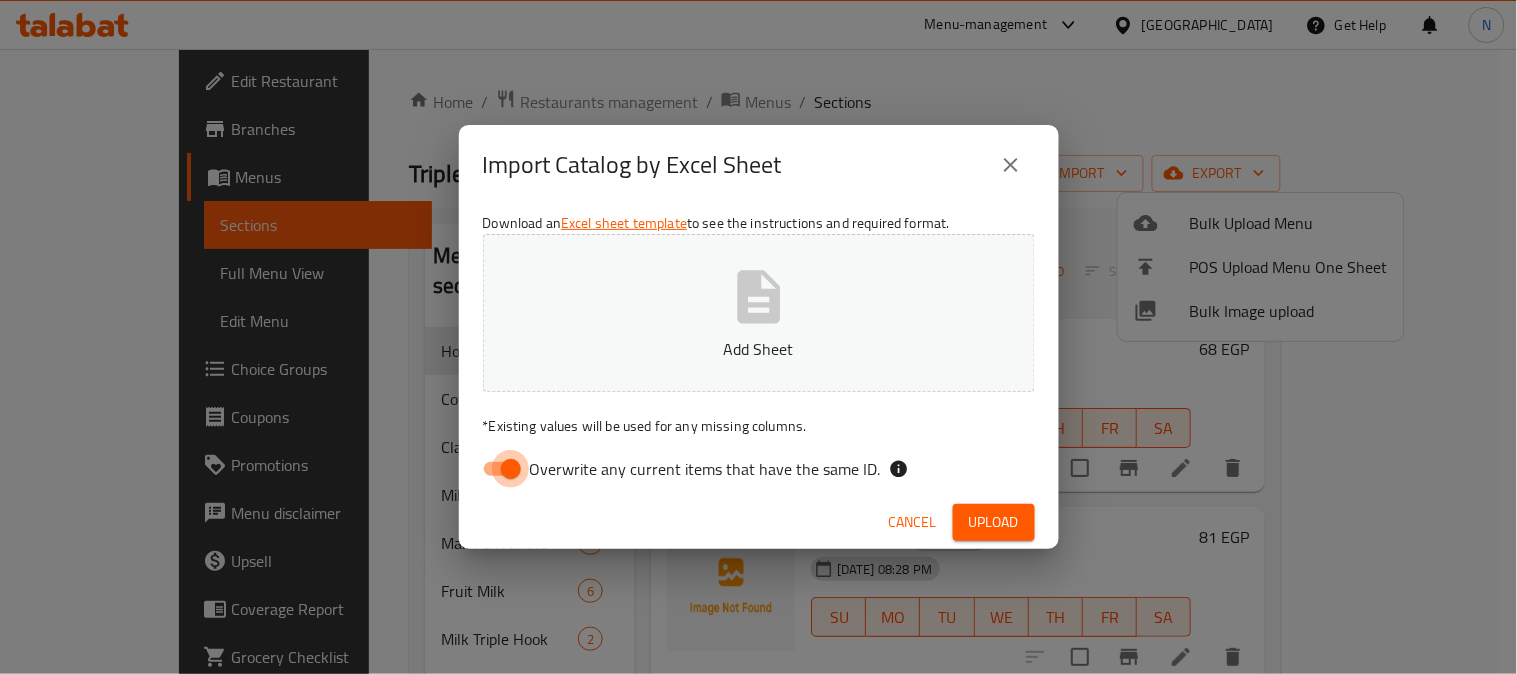 click on "Overwrite any current items that have the same ID." at bounding box center [511, 469] 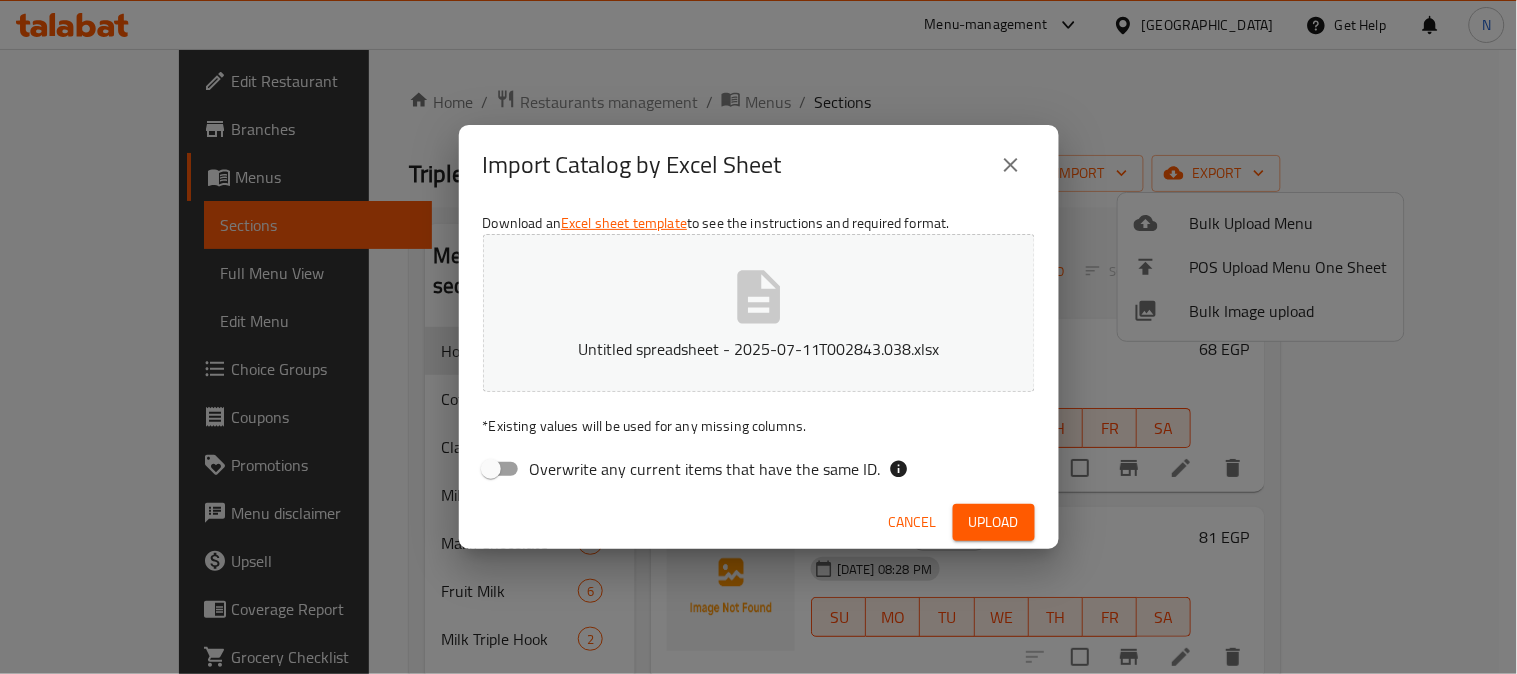 click on "Upload" at bounding box center [994, 522] 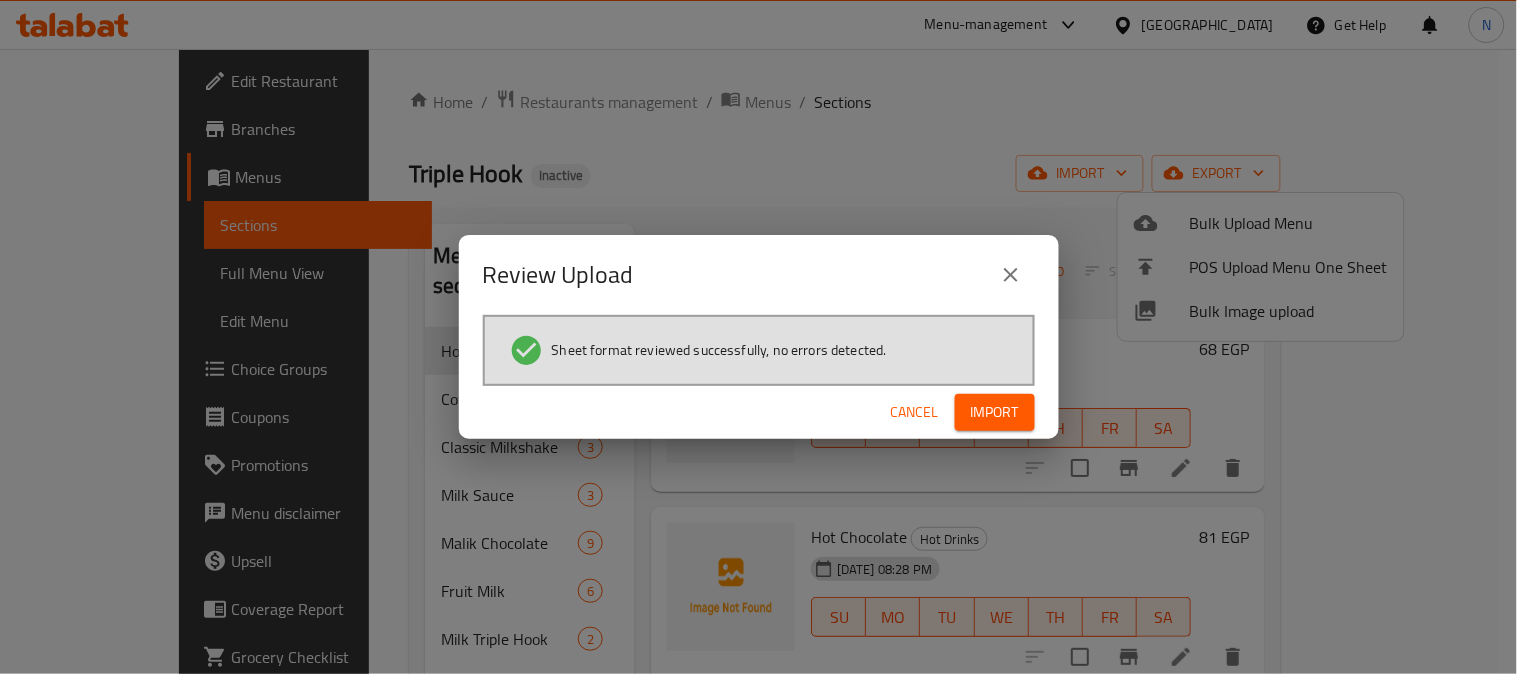 click on "Sheet format reviewed successfully, no errors detected." at bounding box center (759, 350) 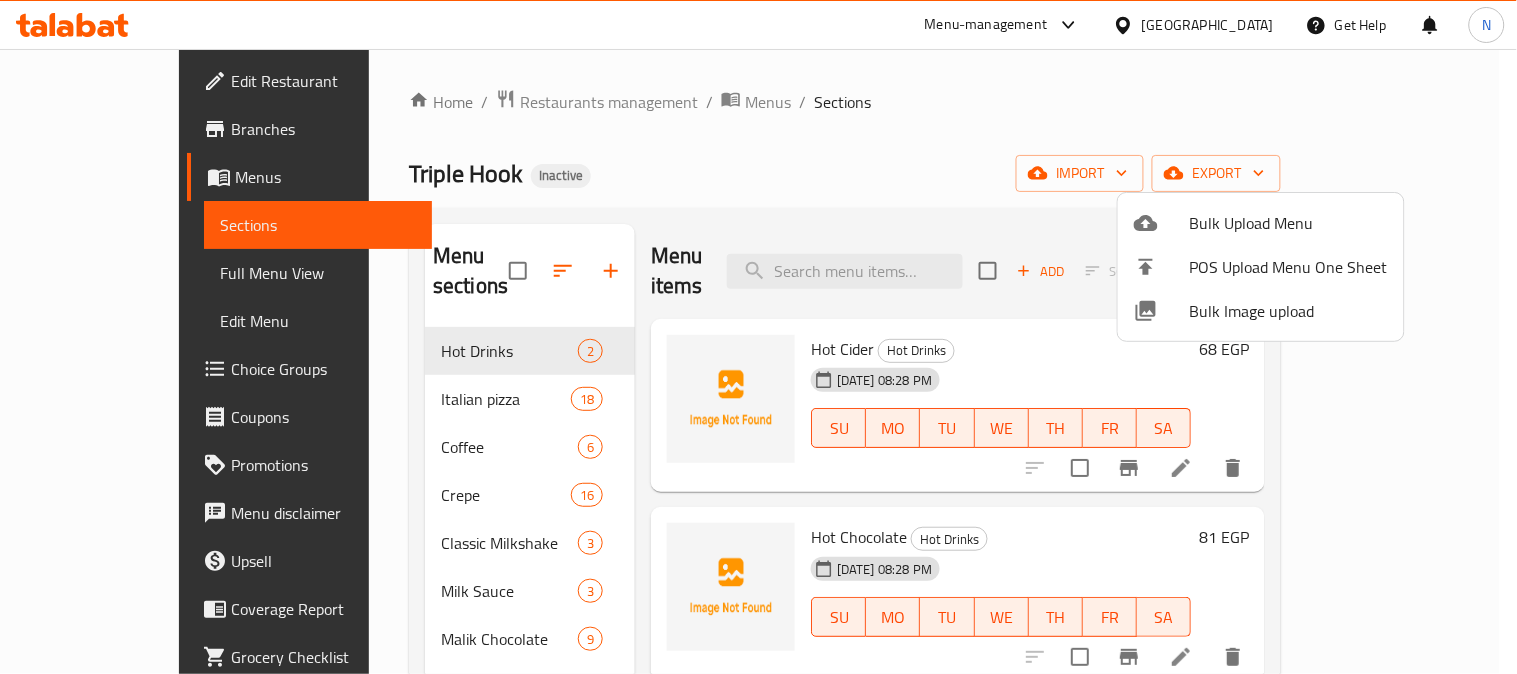click at bounding box center (758, 337) 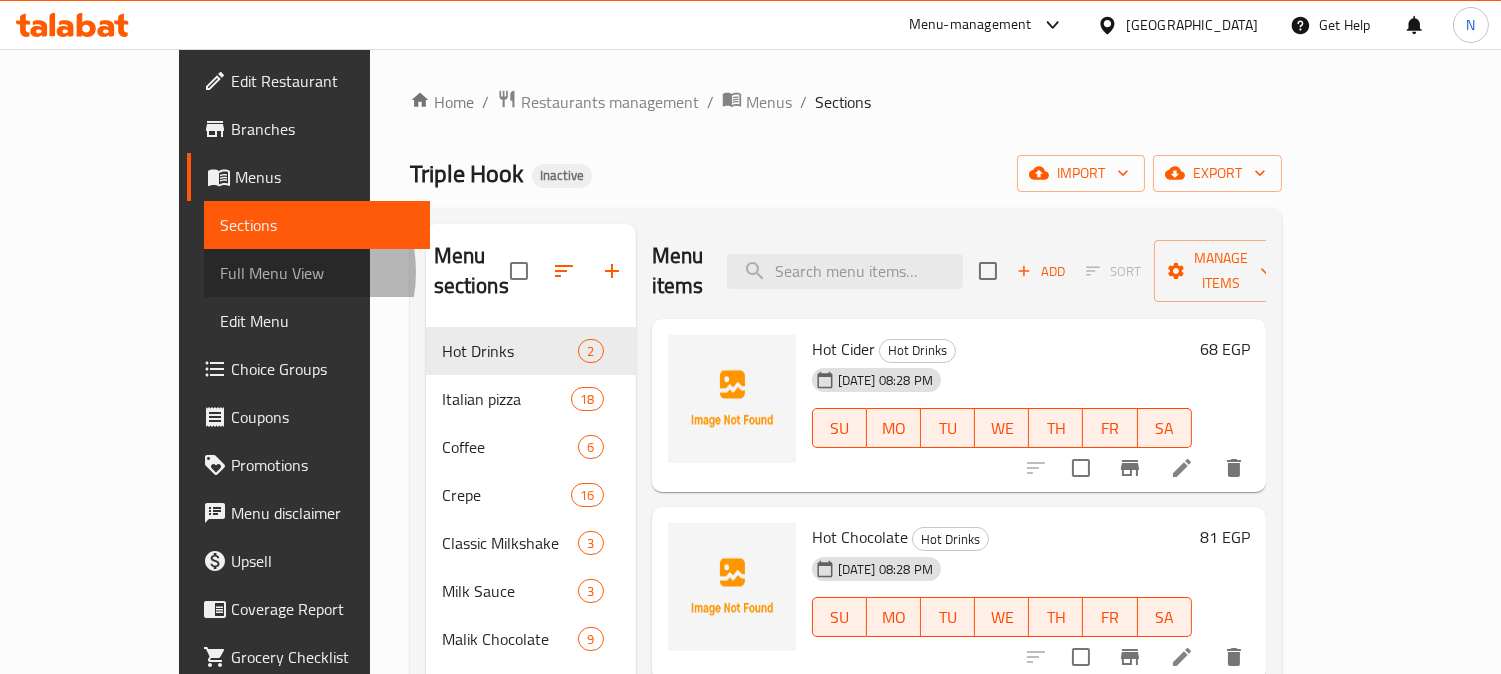 click on "Full Menu View" at bounding box center [317, 273] 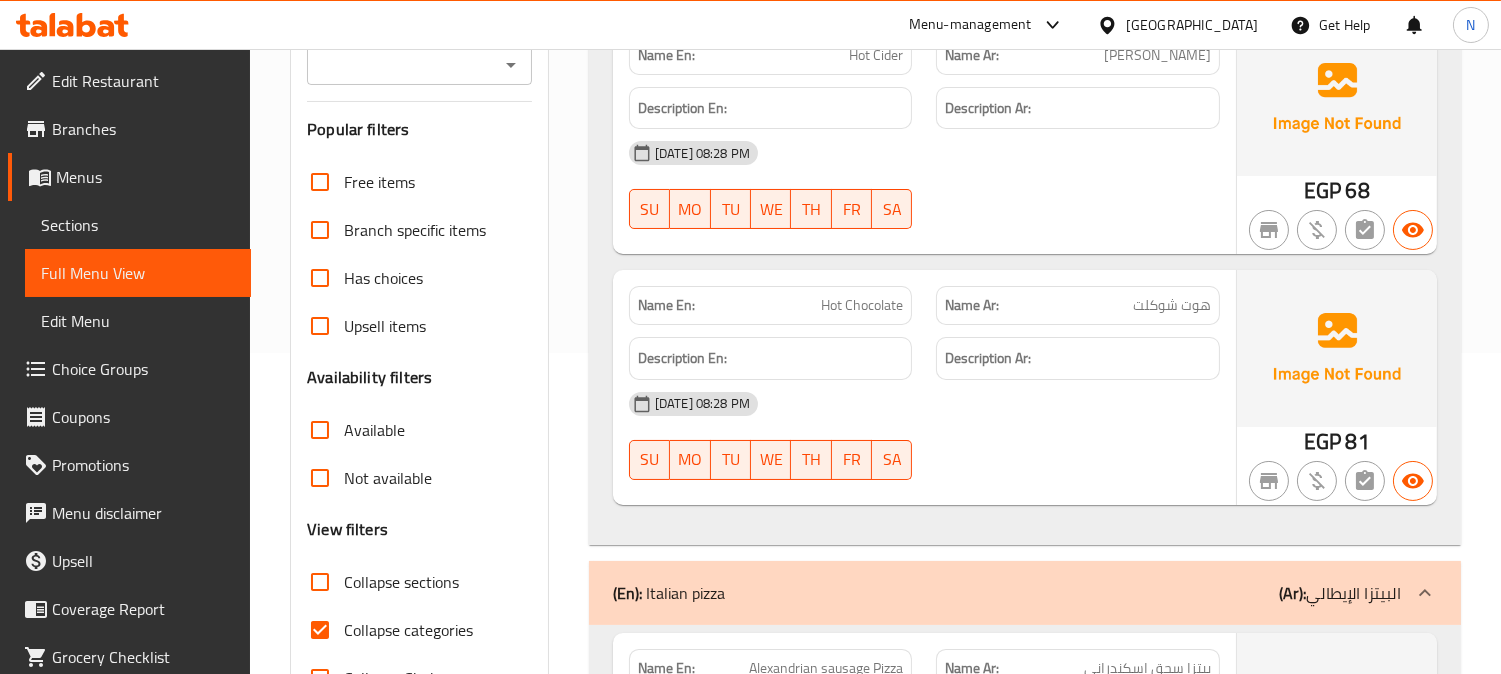 scroll, scrollTop: 444, scrollLeft: 0, axis: vertical 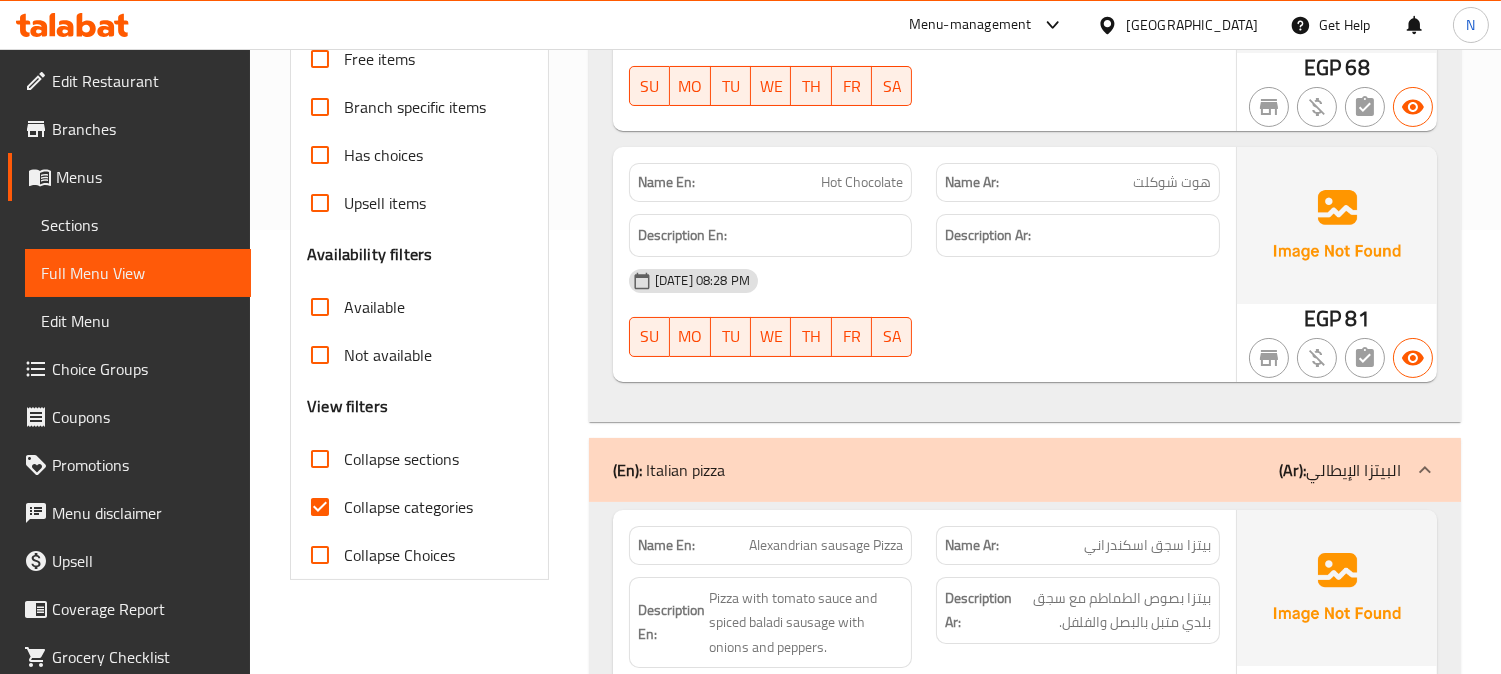 click on "Collapse categories" at bounding box center [320, 507] 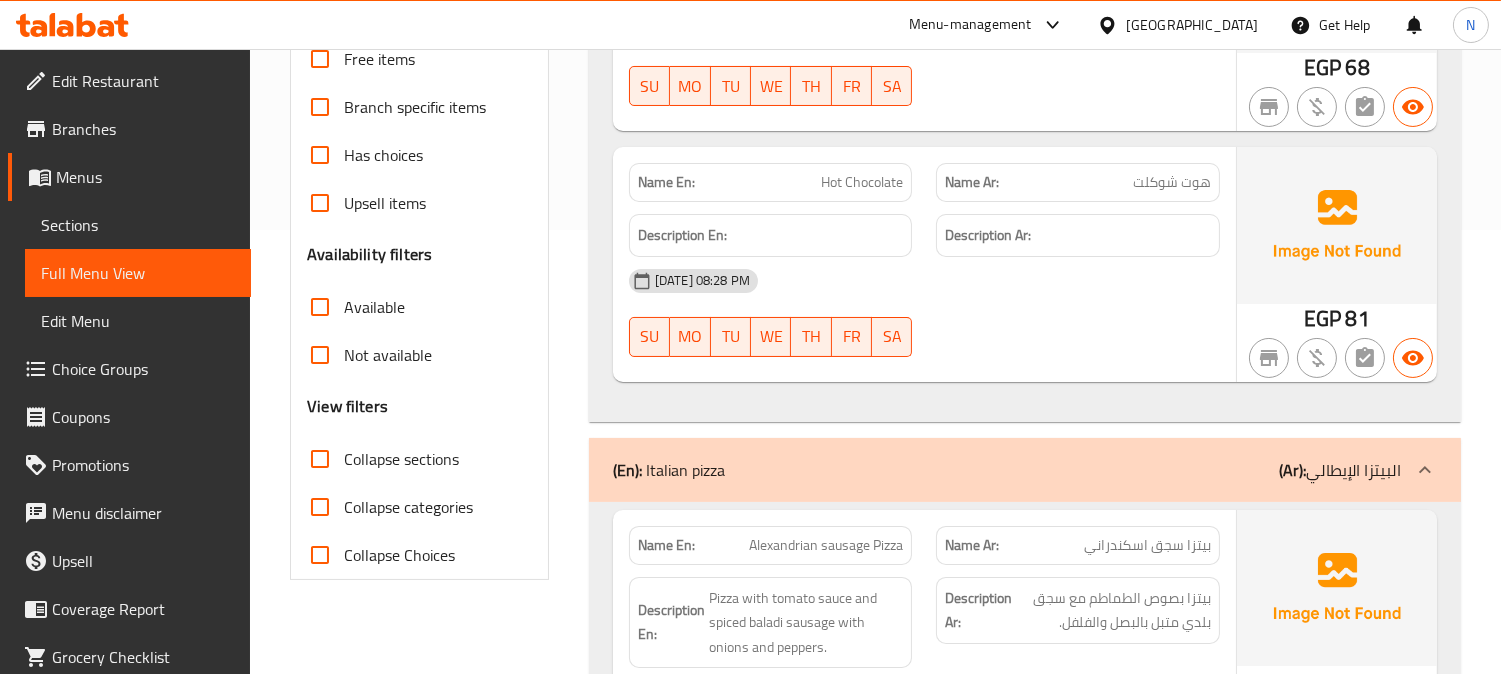 click on "Collapse sections" at bounding box center (320, 459) 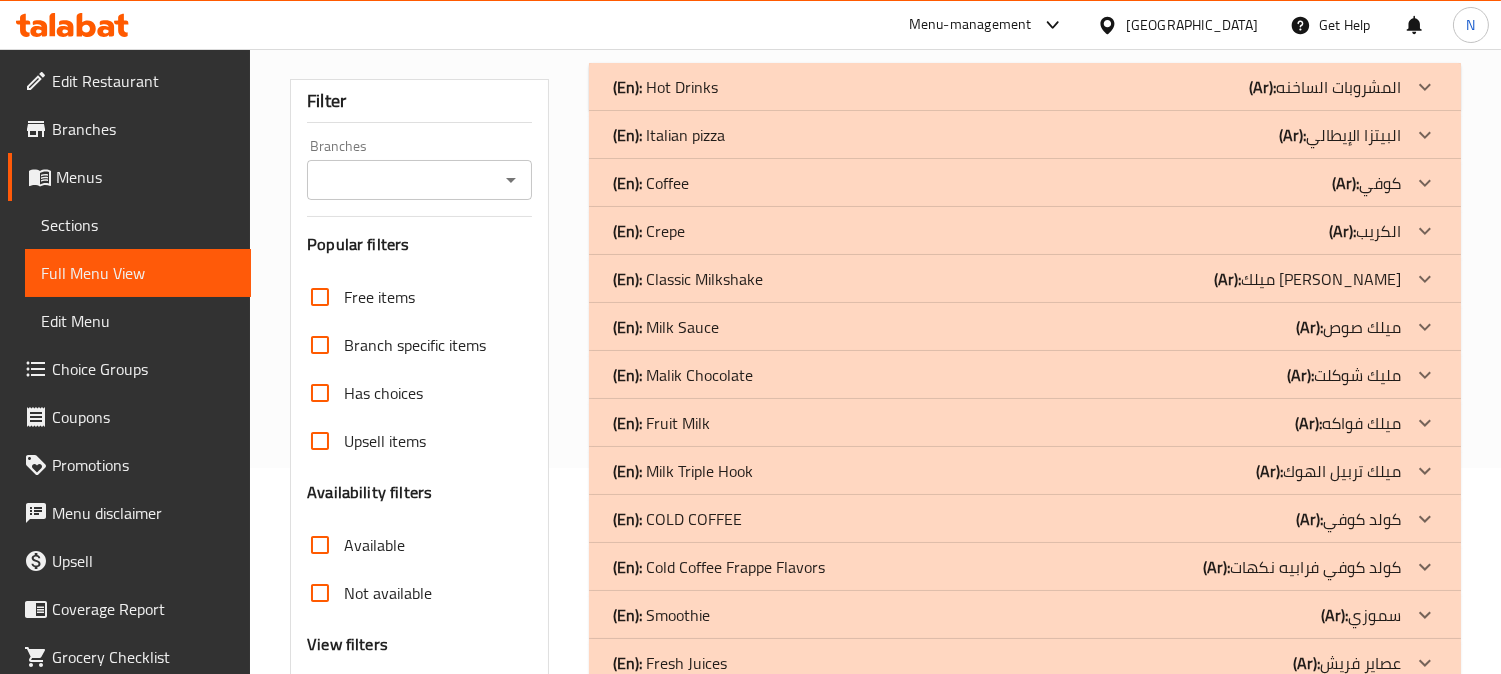 scroll, scrollTop: 165, scrollLeft: 0, axis: vertical 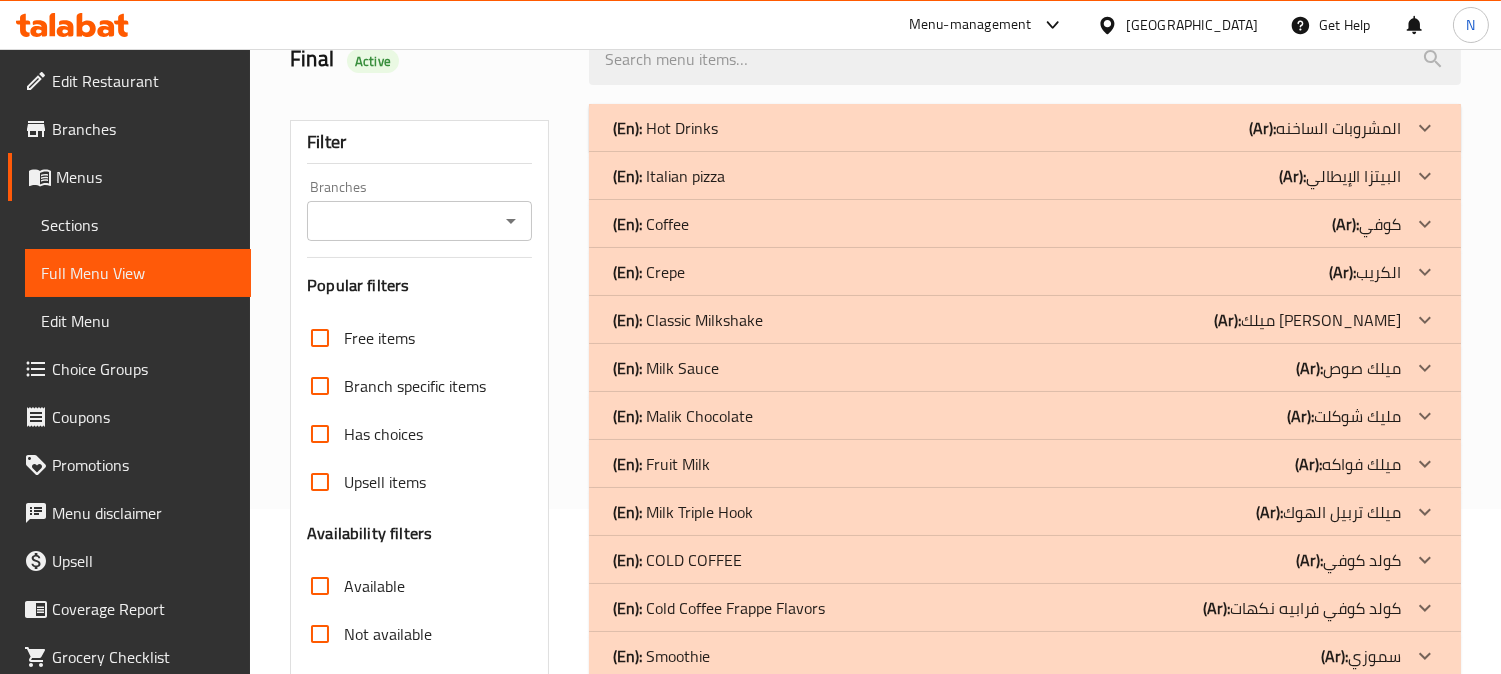 click 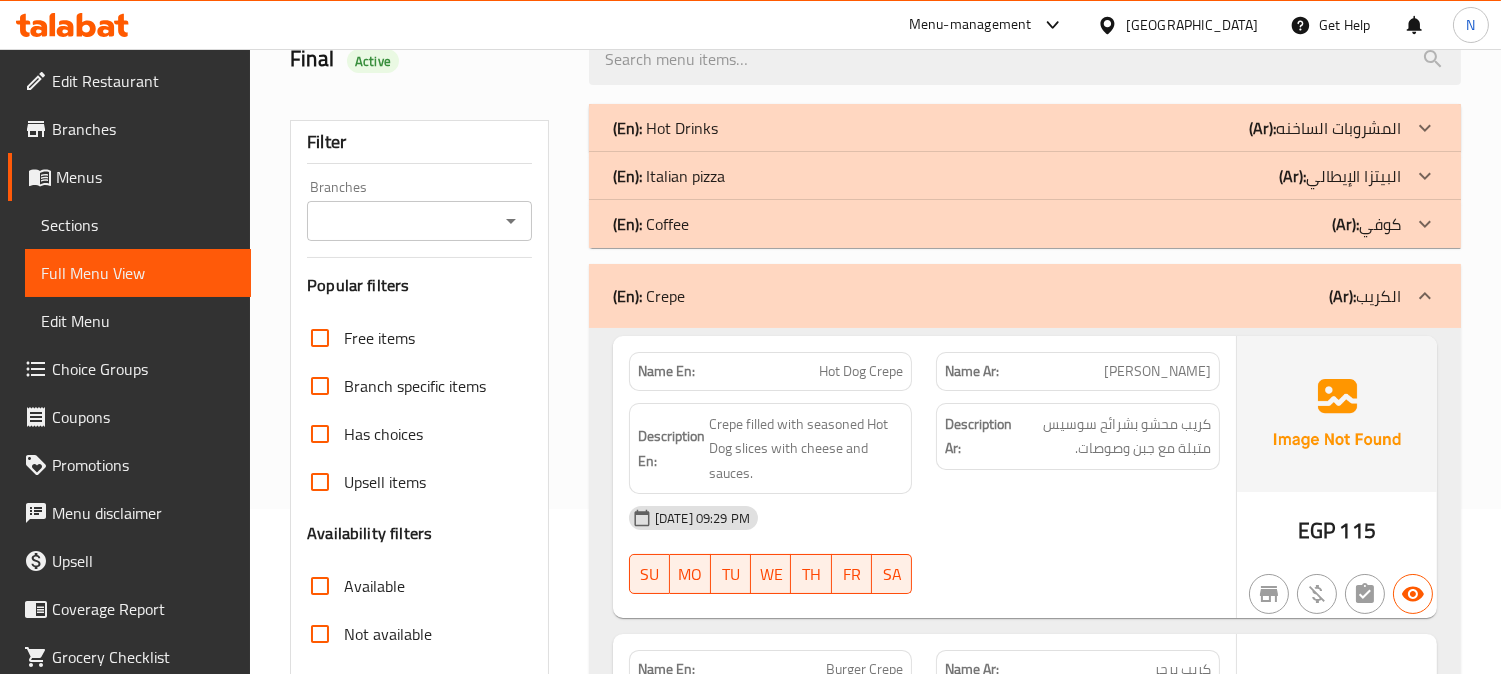 click 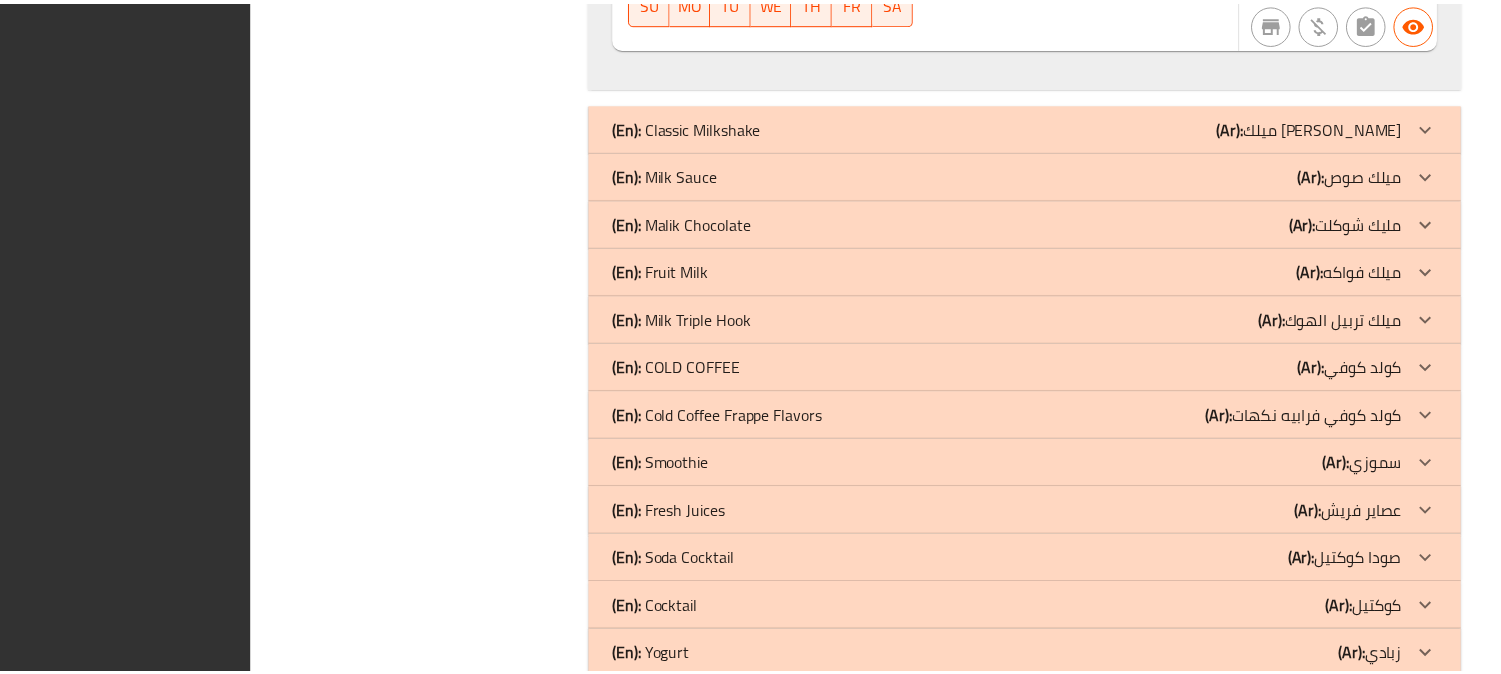 scroll, scrollTop: 10036, scrollLeft: 0, axis: vertical 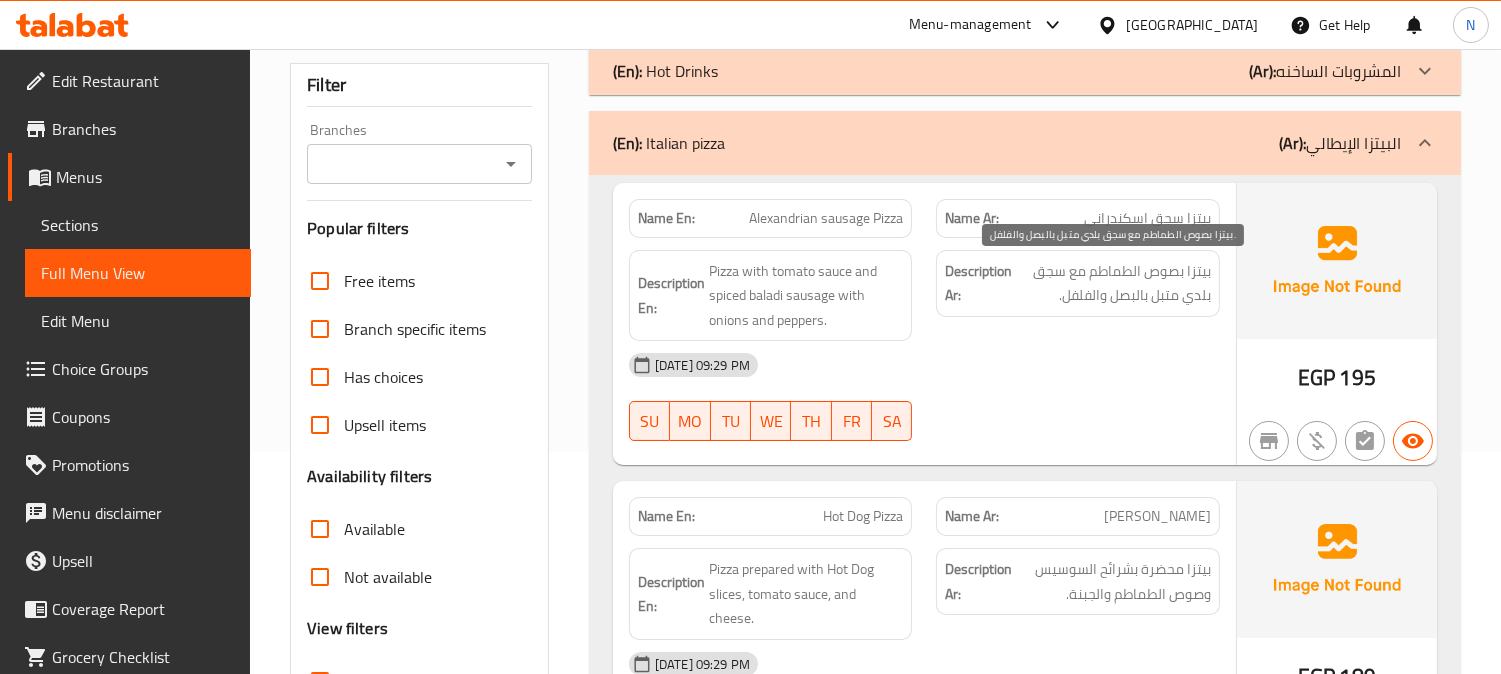 click on "بيتزا بصوص الطماطم مع سجق بلدي متبل بالبصل والفلفل." at bounding box center (1113, 283) 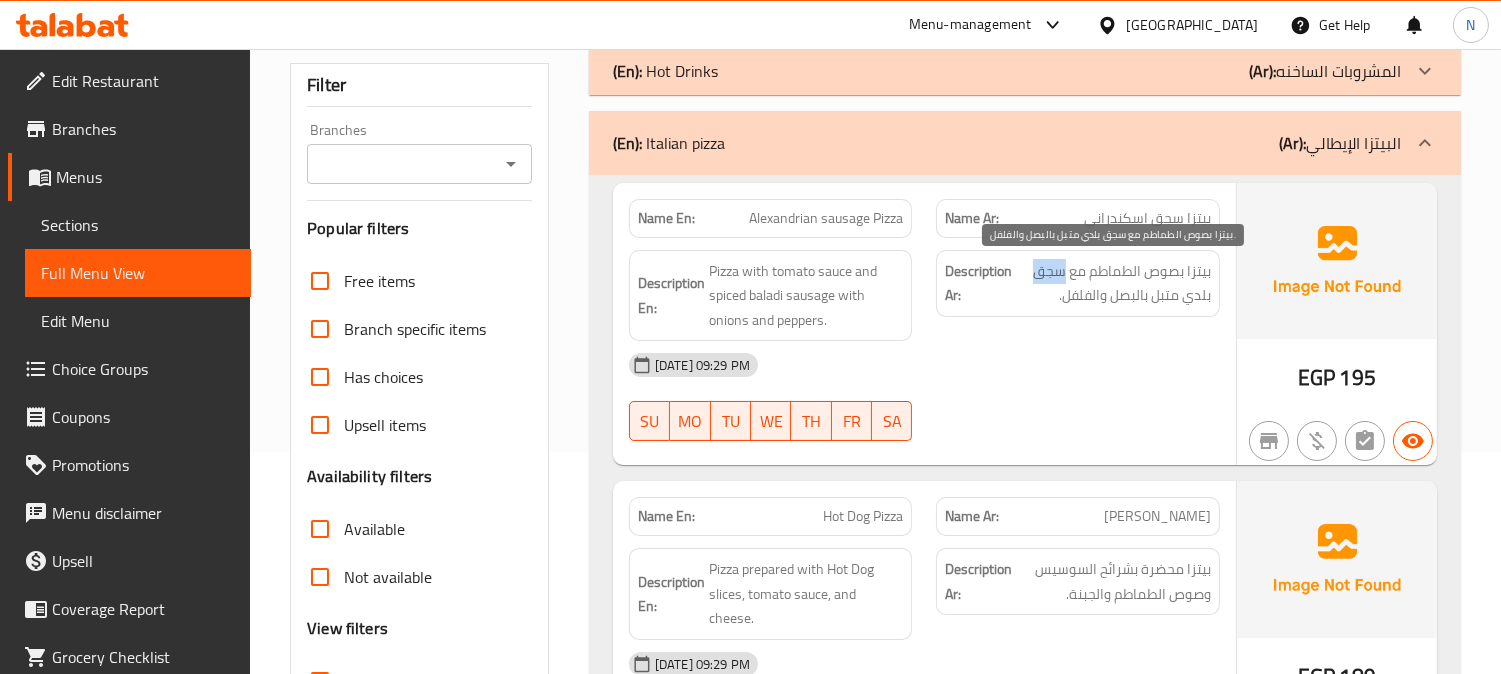 click on "بيتزا بصوص الطماطم مع سجق بلدي متبل بالبصل والفلفل." at bounding box center (1113, 283) 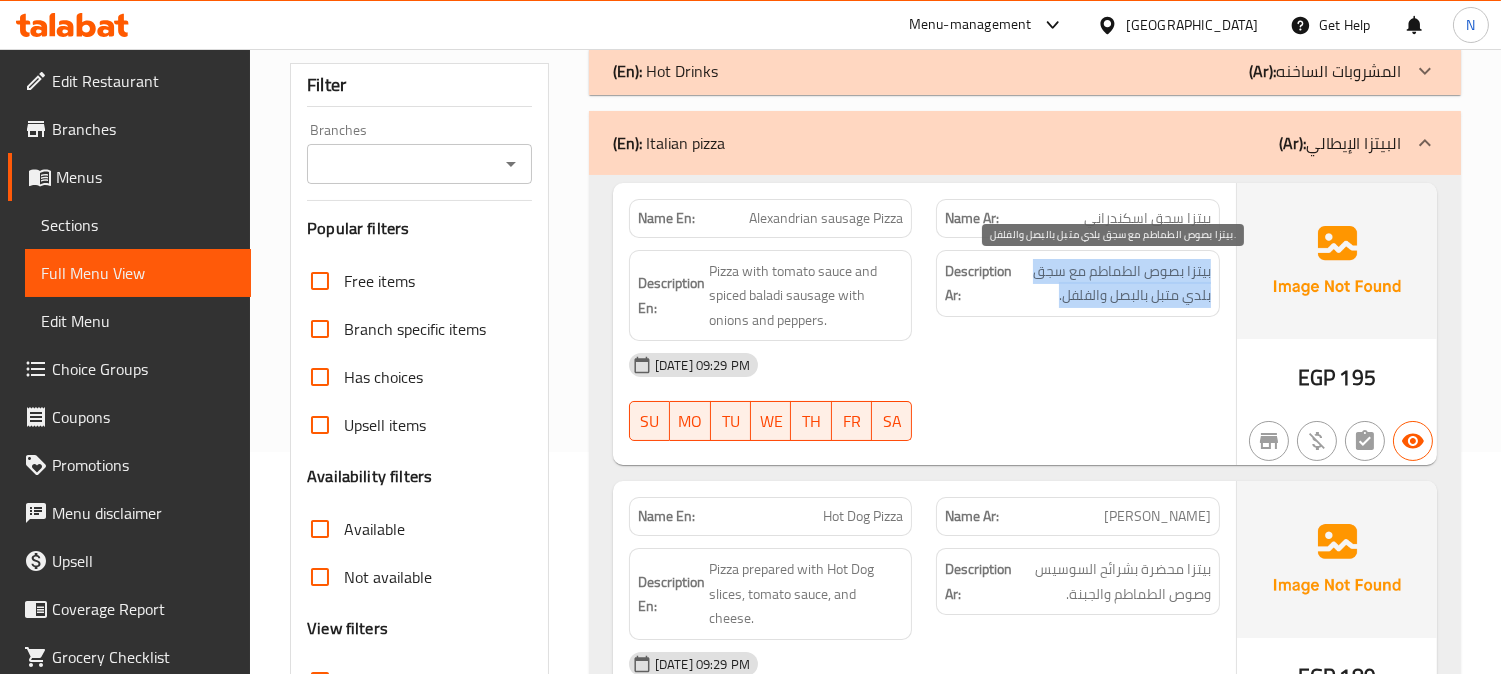 click on "بيتزا بصوص الطماطم مع سجق بلدي متبل بالبصل والفلفل." at bounding box center (1113, 283) 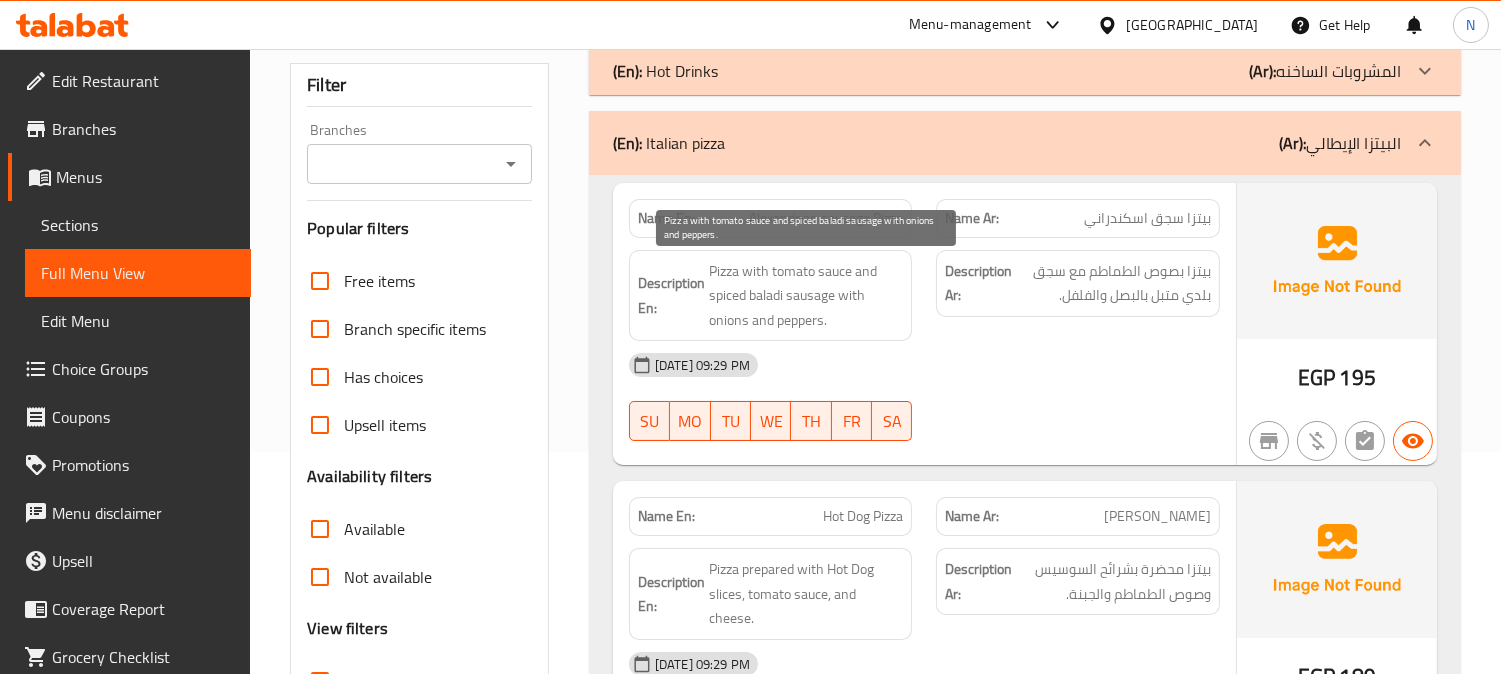click on "Pizza with tomato sauce and spiced baladi sausage with onions and peppers." at bounding box center [806, 296] 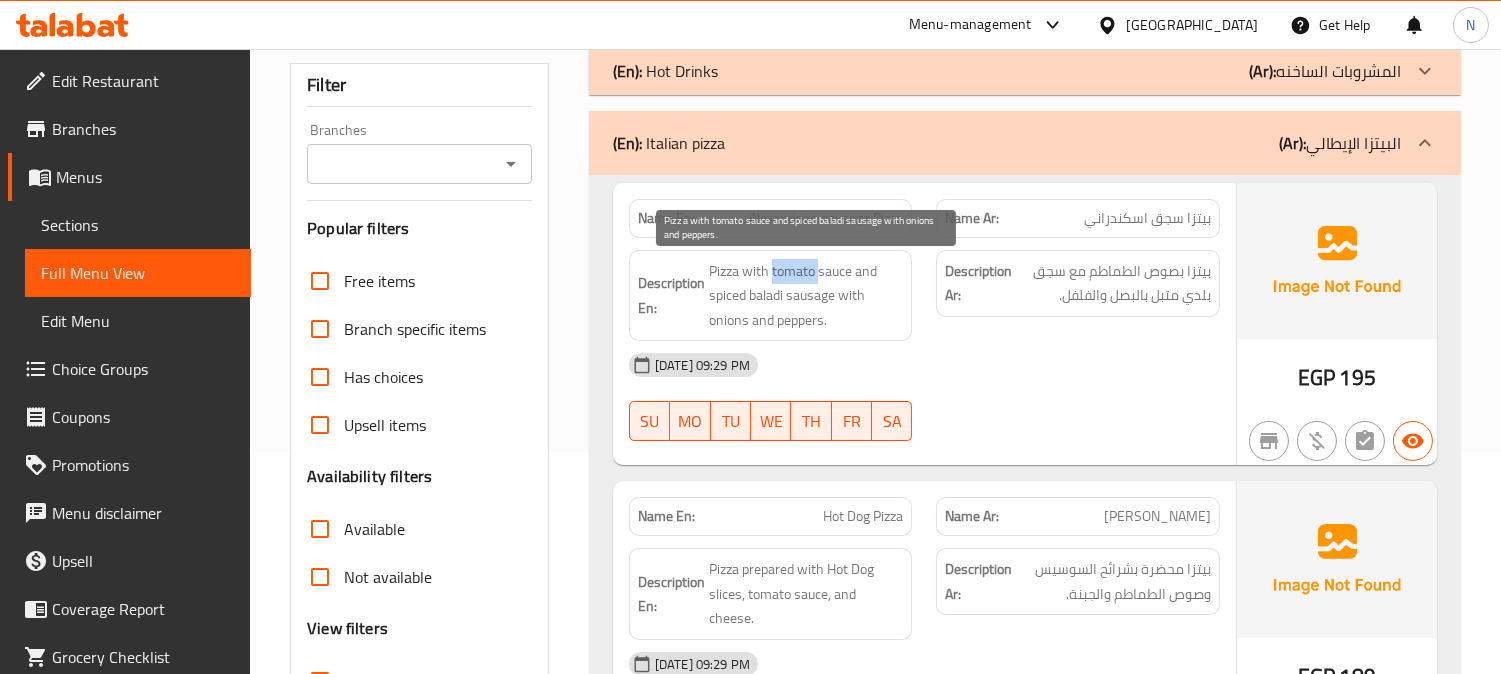 click on "Pizza with tomato sauce and spiced baladi sausage with onions and peppers." at bounding box center (806, 296) 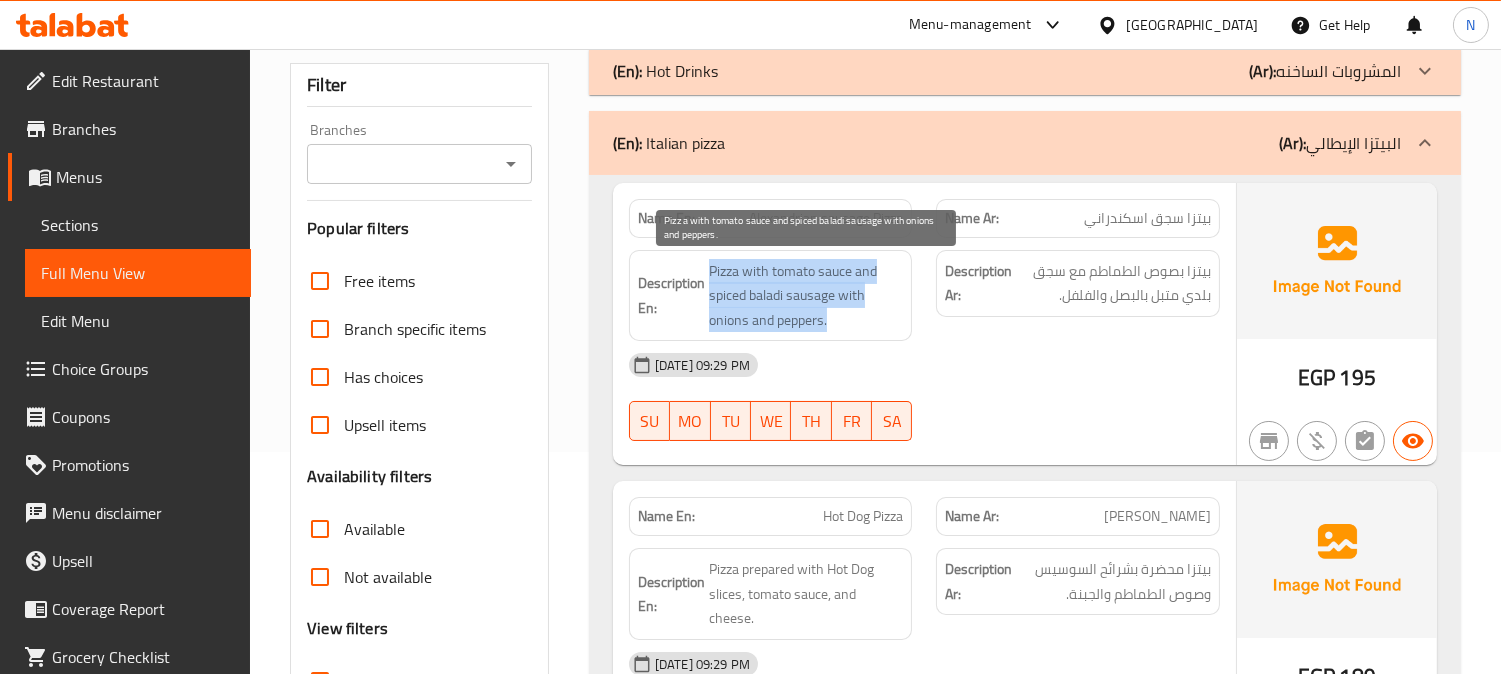 click on "Pizza with tomato sauce and spiced baladi sausage with onions and peppers." at bounding box center [806, 296] 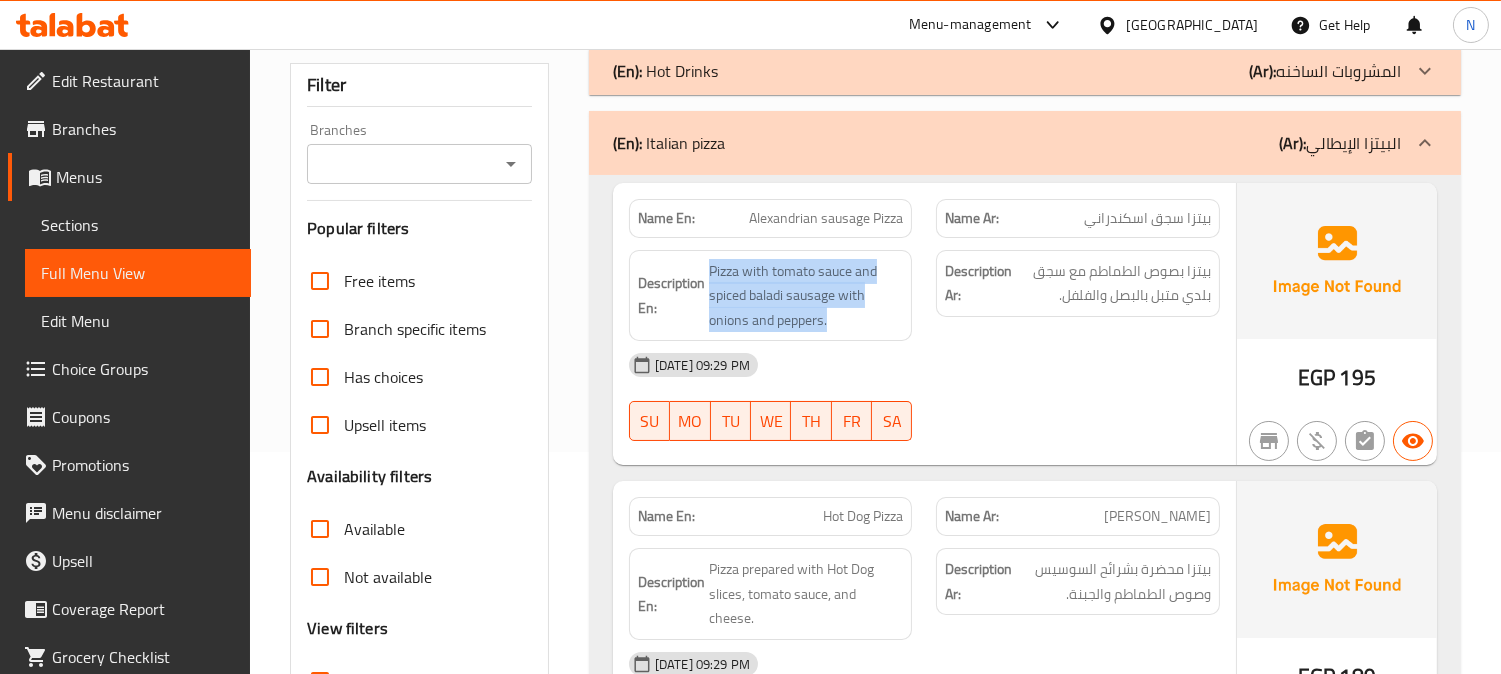 copy on "Pizza with tomato sauce and spiced baladi sausage with onions and peppers." 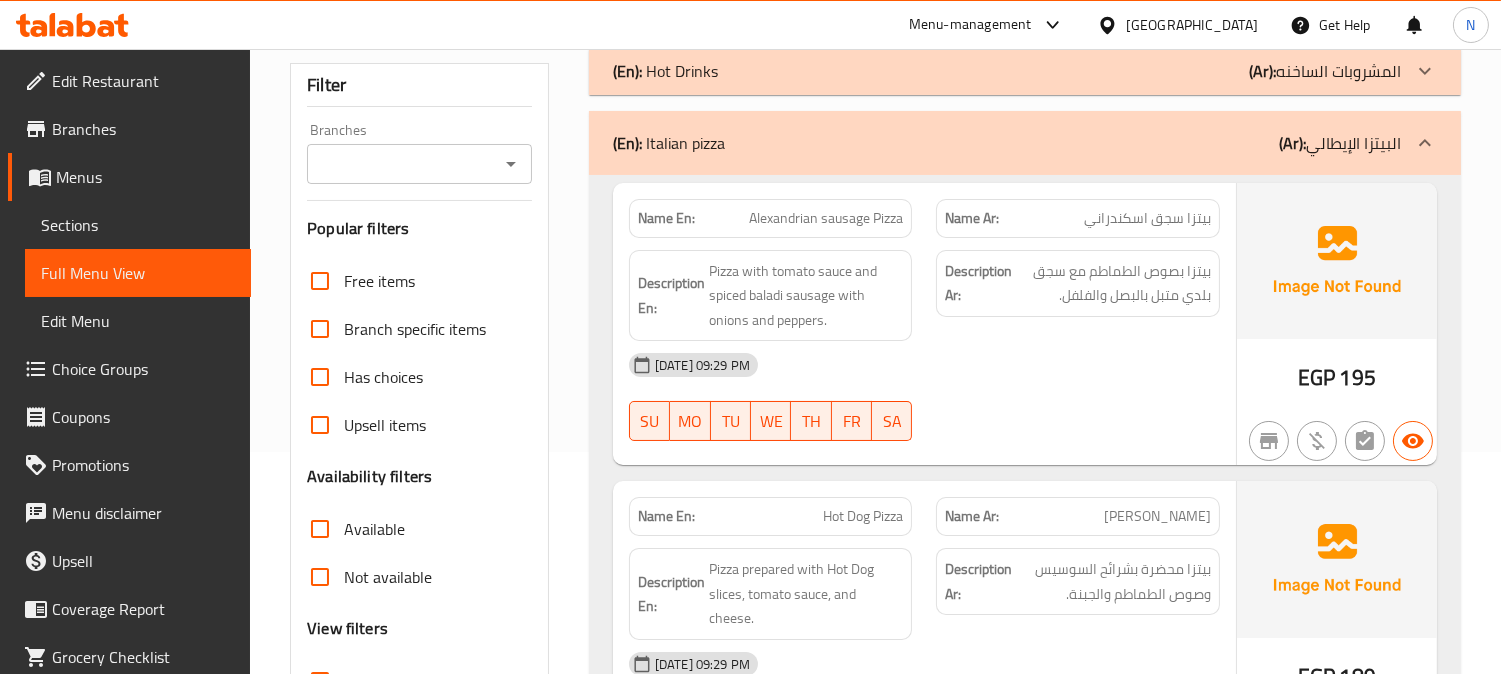 click on "[DATE] 09:29 PM" at bounding box center (924, 365) 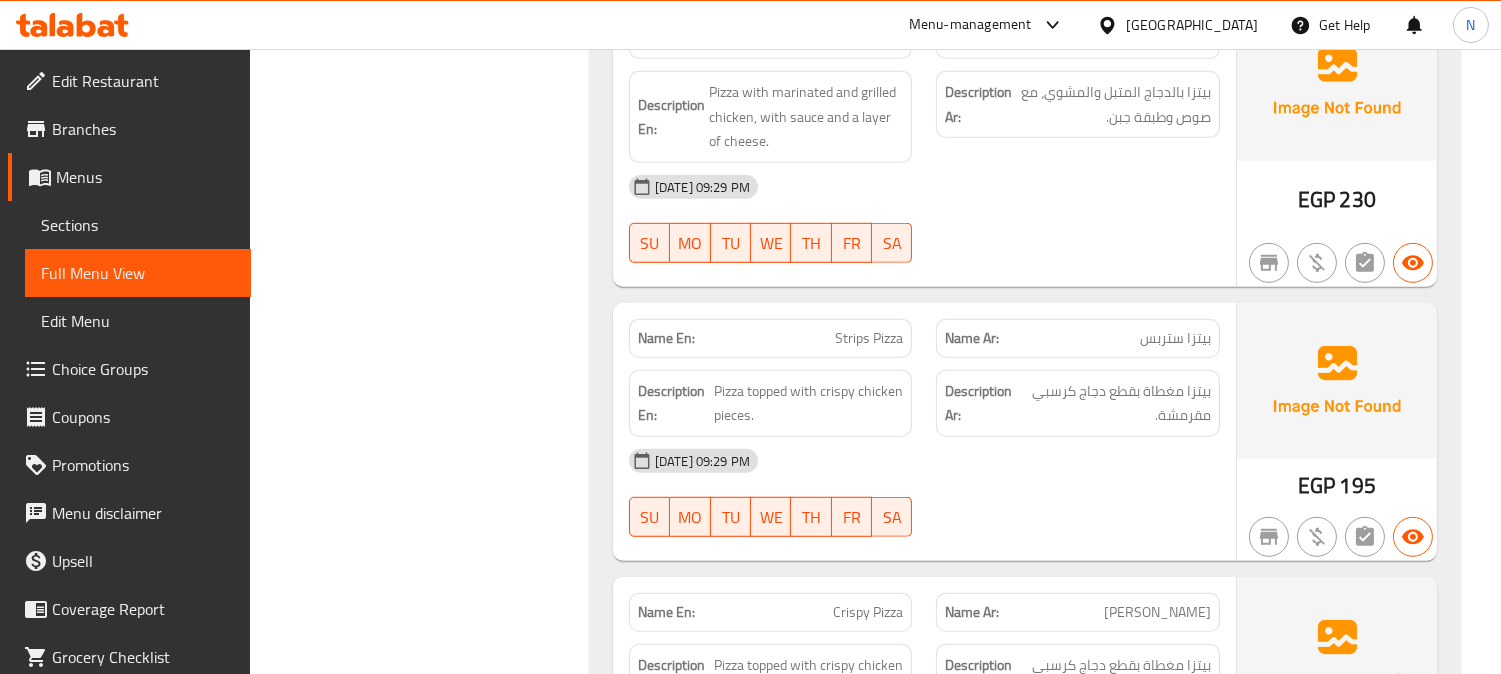 scroll, scrollTop: 2555, scrollLeft: 0, axis: vertical 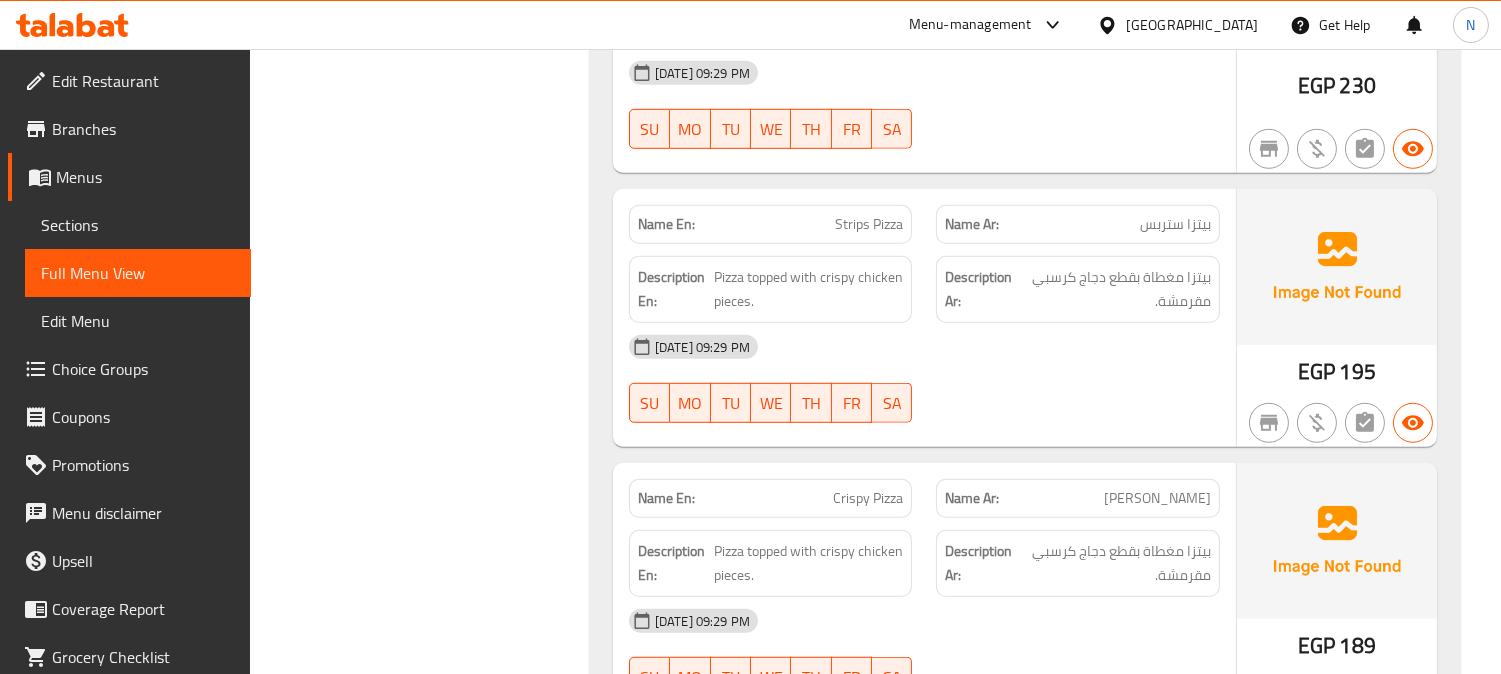 click on "Strips Pizza" at bounding box center [869, 224] 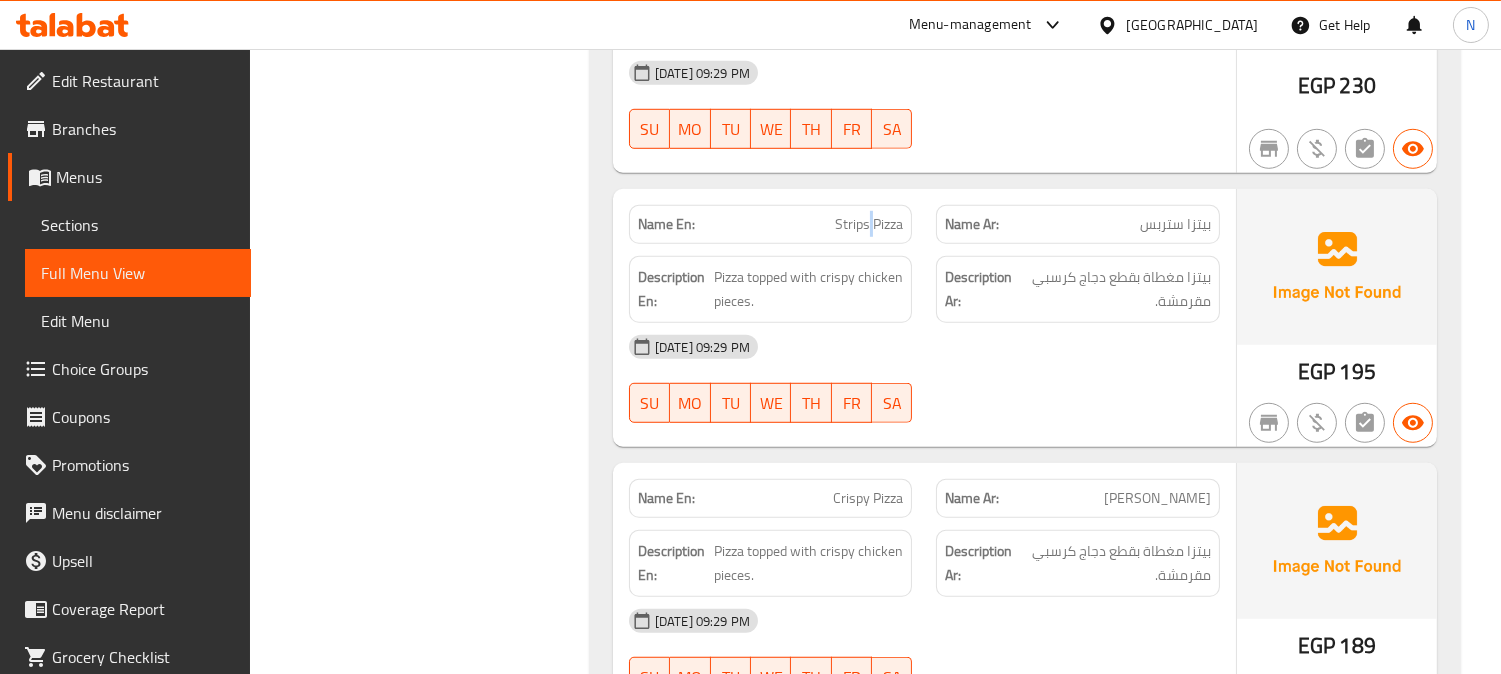 click on "Strips Pizza" at bounding box center [869, 224] 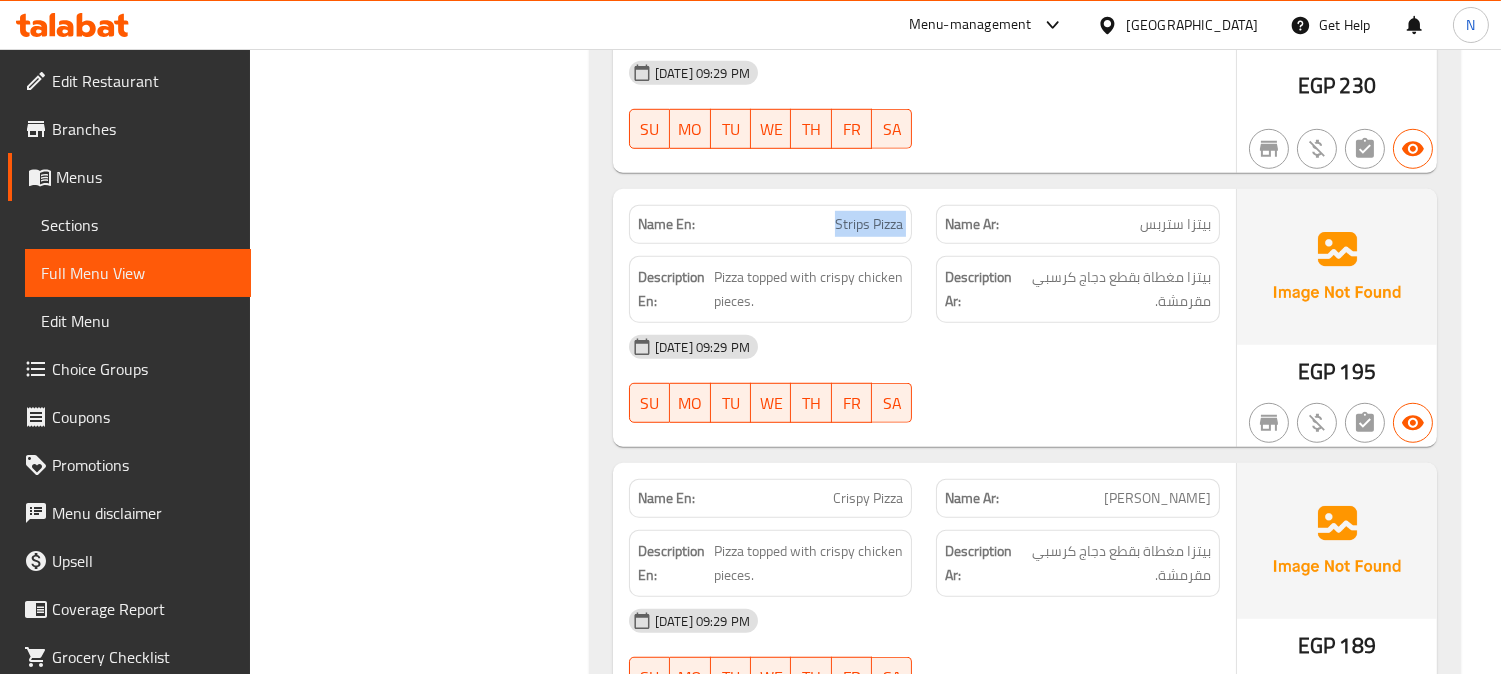 click on "Strips Pizza" at bounding box center [869, 224] 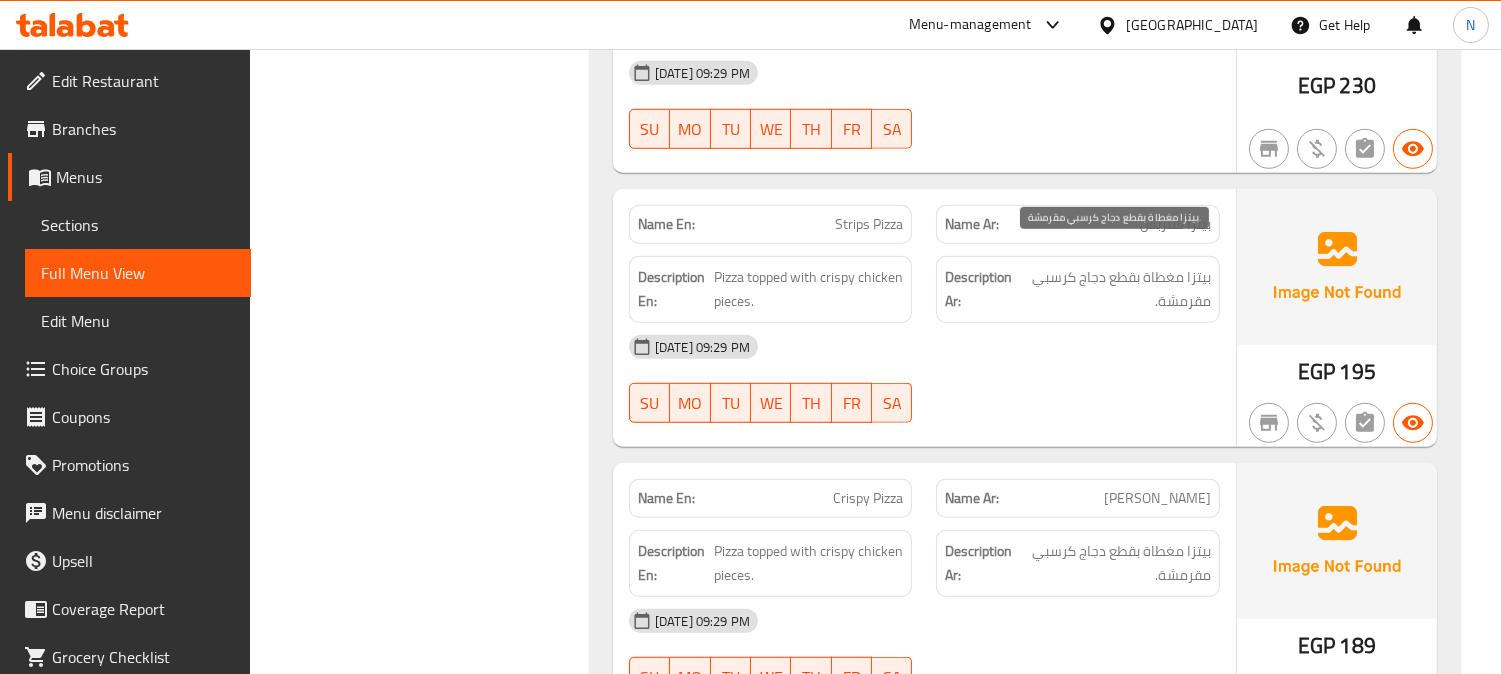 click on "بيتزا مغطاة بقطع دجاج كرسبي مقرمشة." at bounding box center (1115, 289) 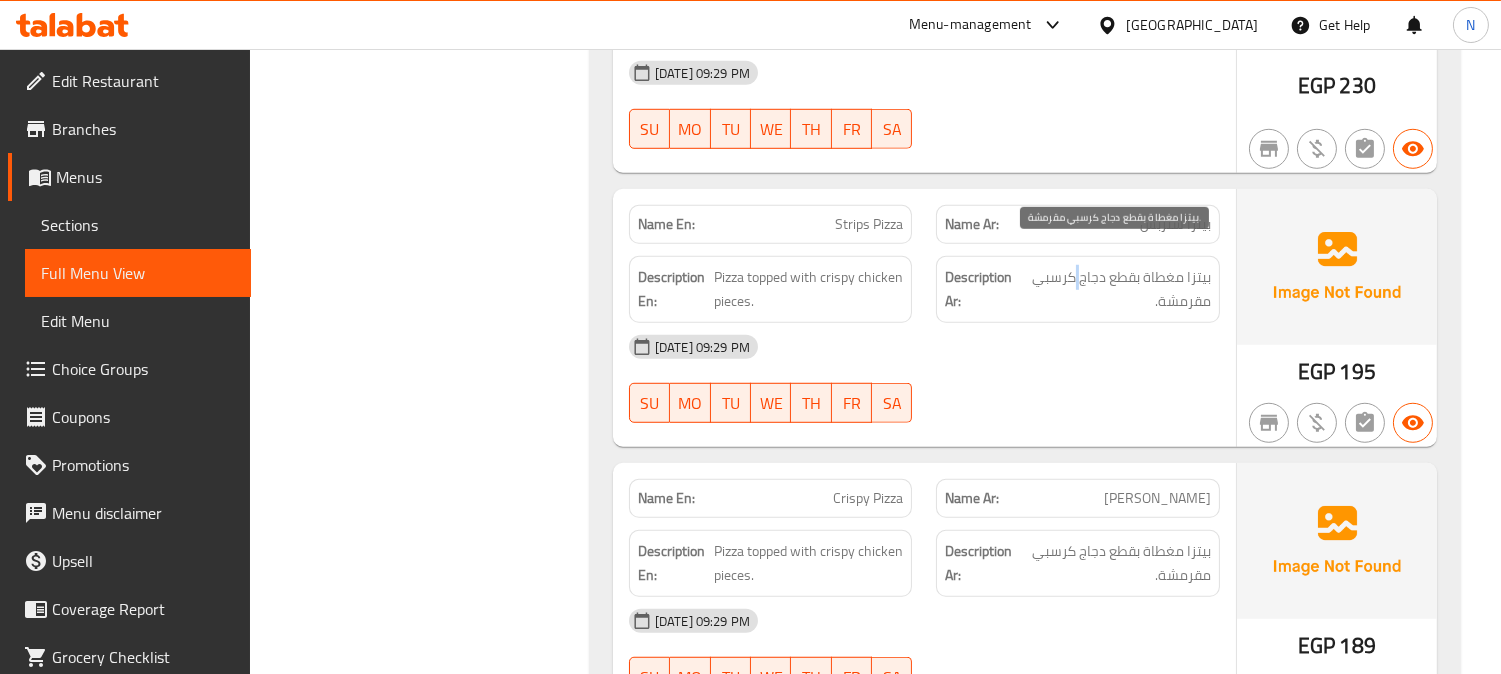 click on "بيتزا مغطاة بقطع دجاج كرسبي مقرمشة." at bounding box center [1115, 289] 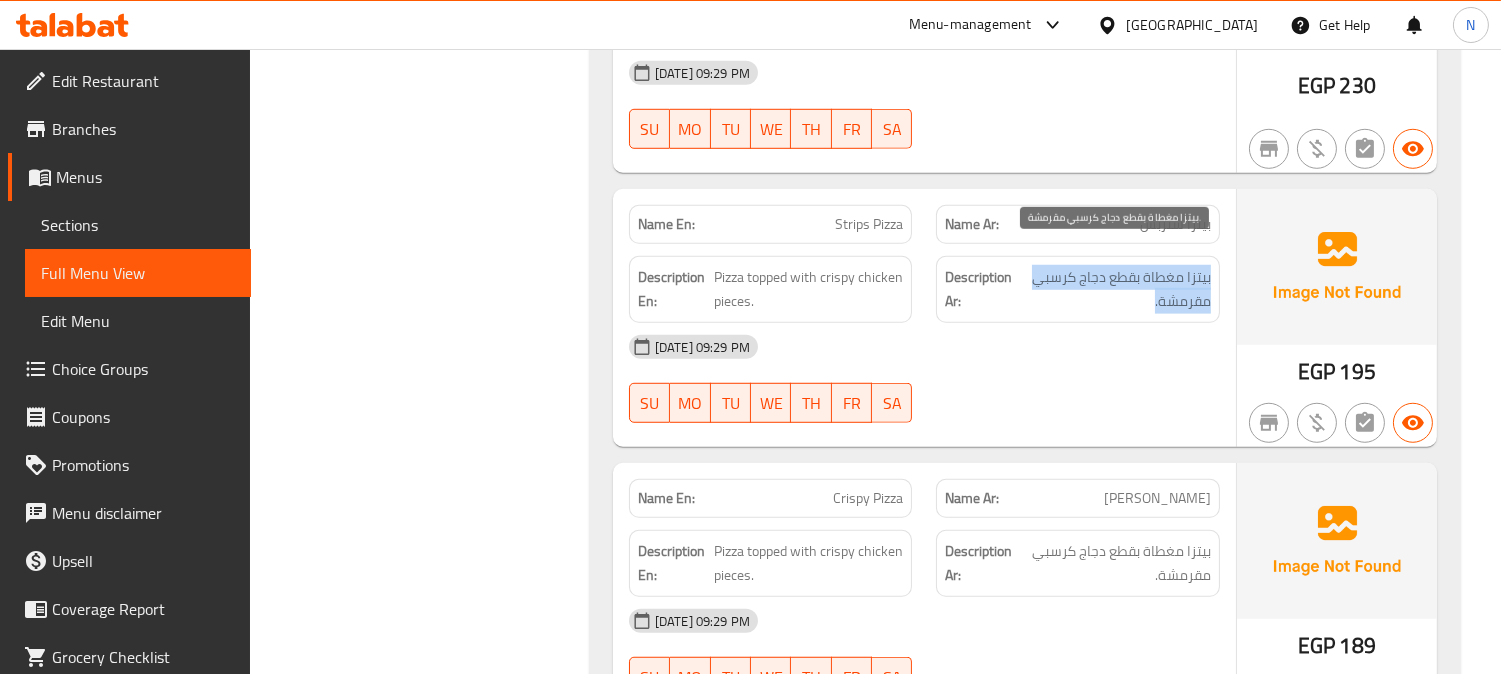 click on "بيتزا مغطاة بقطع دجاج كرسبي مقرمشة." at bounding box center (1115, 289) 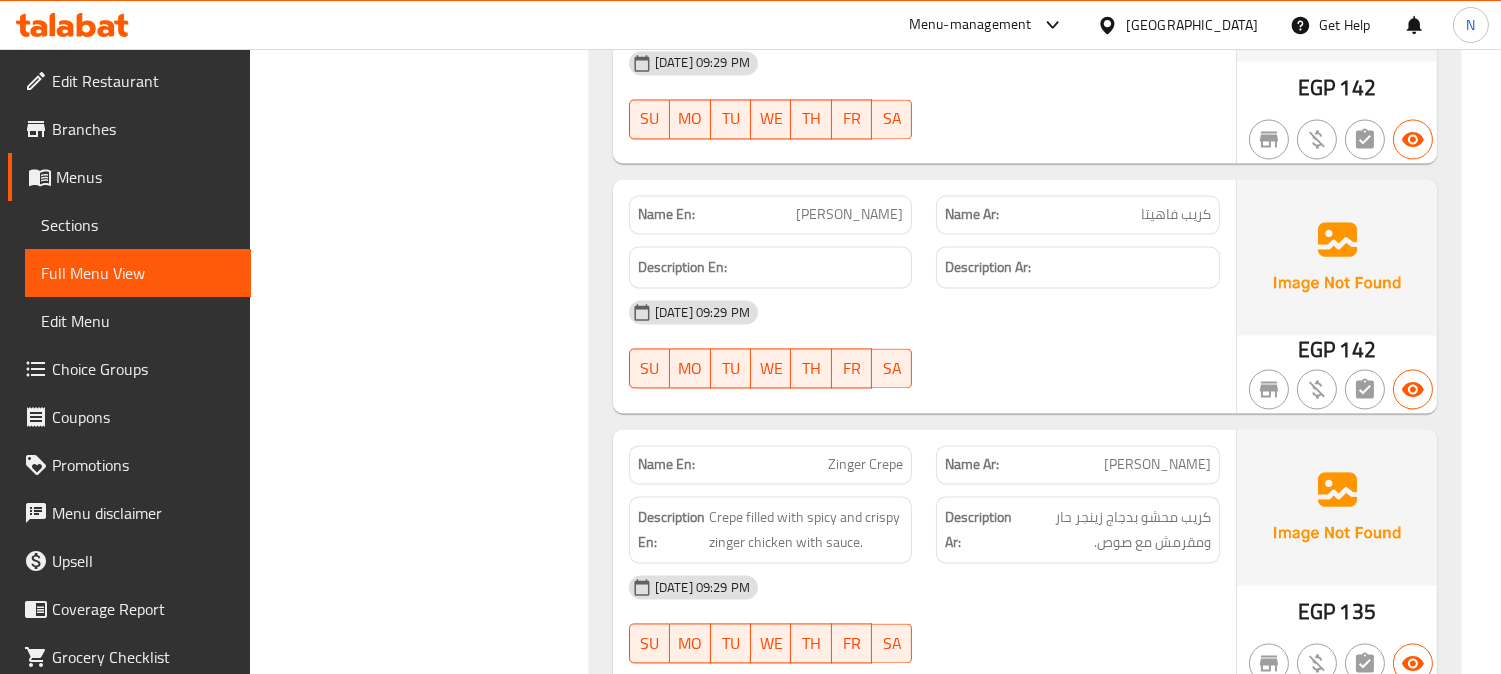 scroll, scrollTop: 7111, scrollLeft: 0, axis: vertical 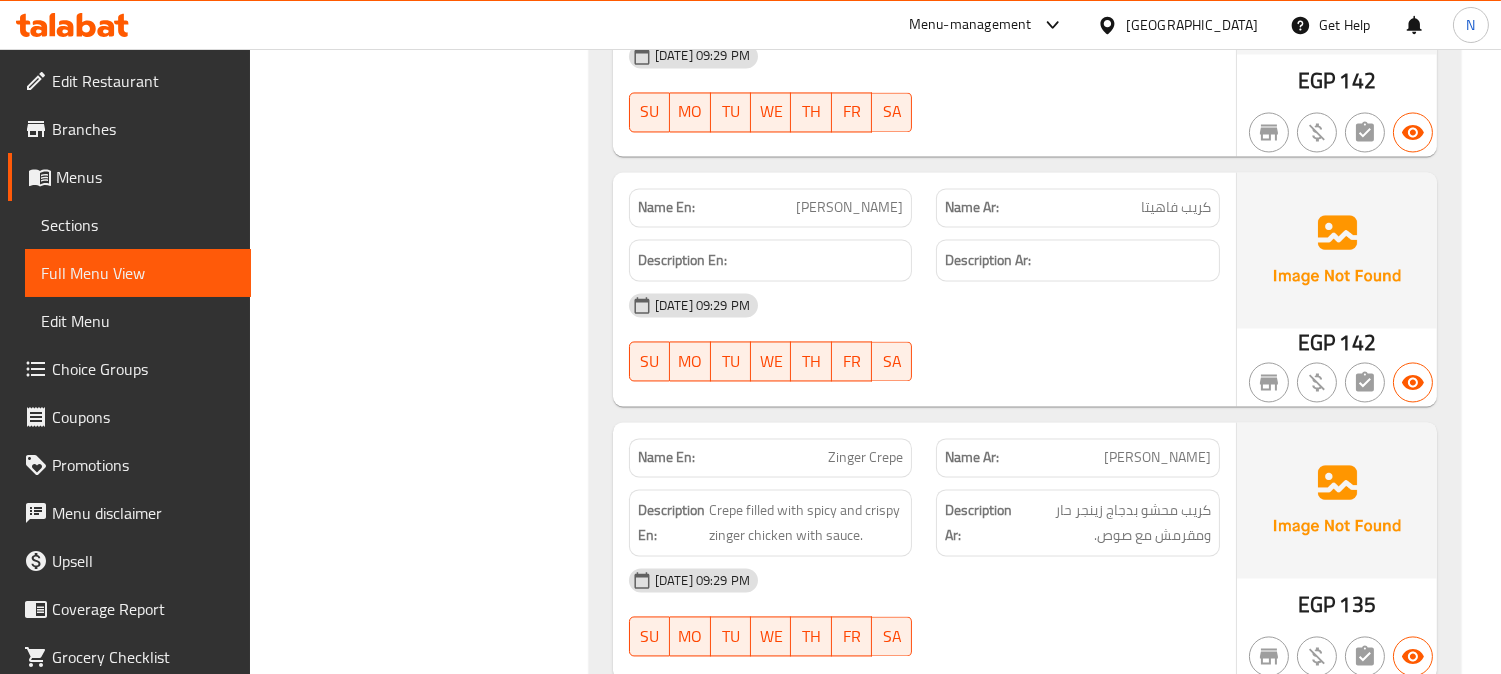 click on "كريب فاهيتا" at bounding box center (1159, -4929) 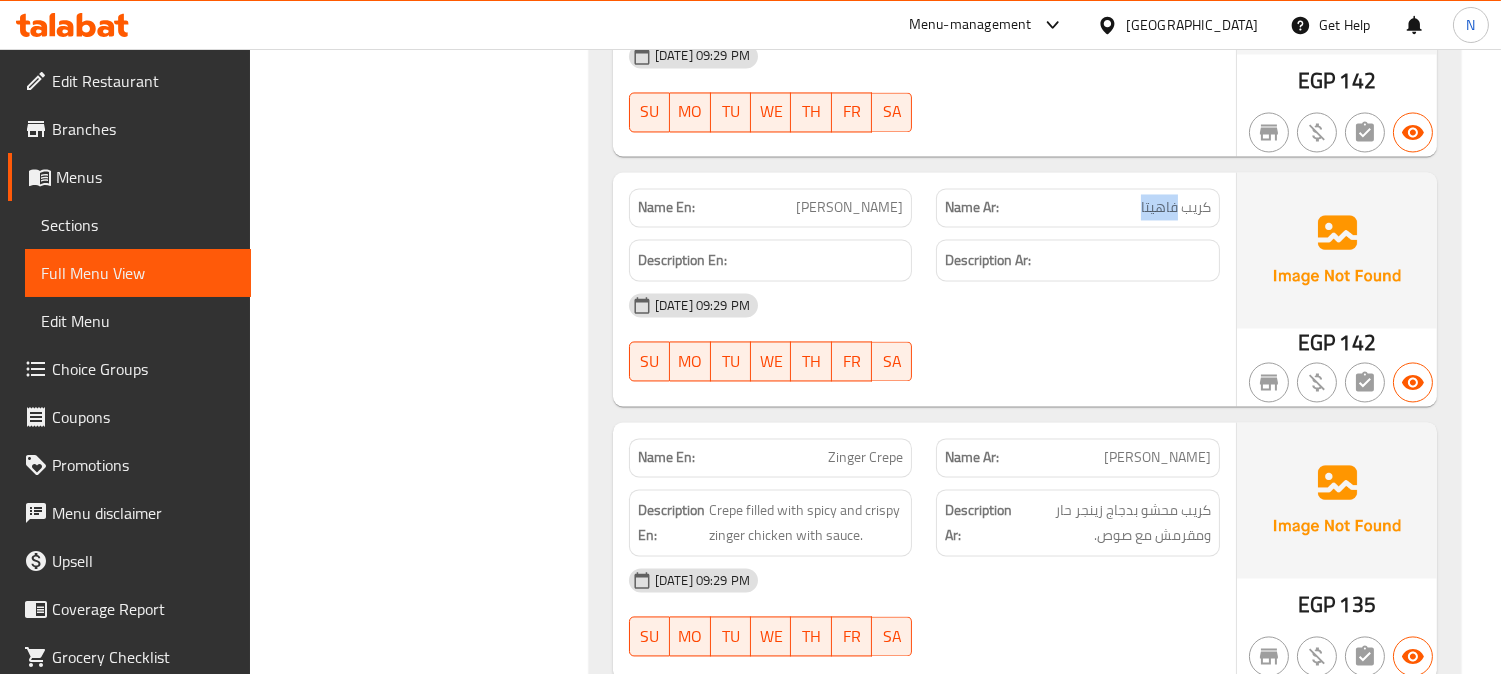 click on "كريب فاهيتا" at bounding box center (1159, -4929) 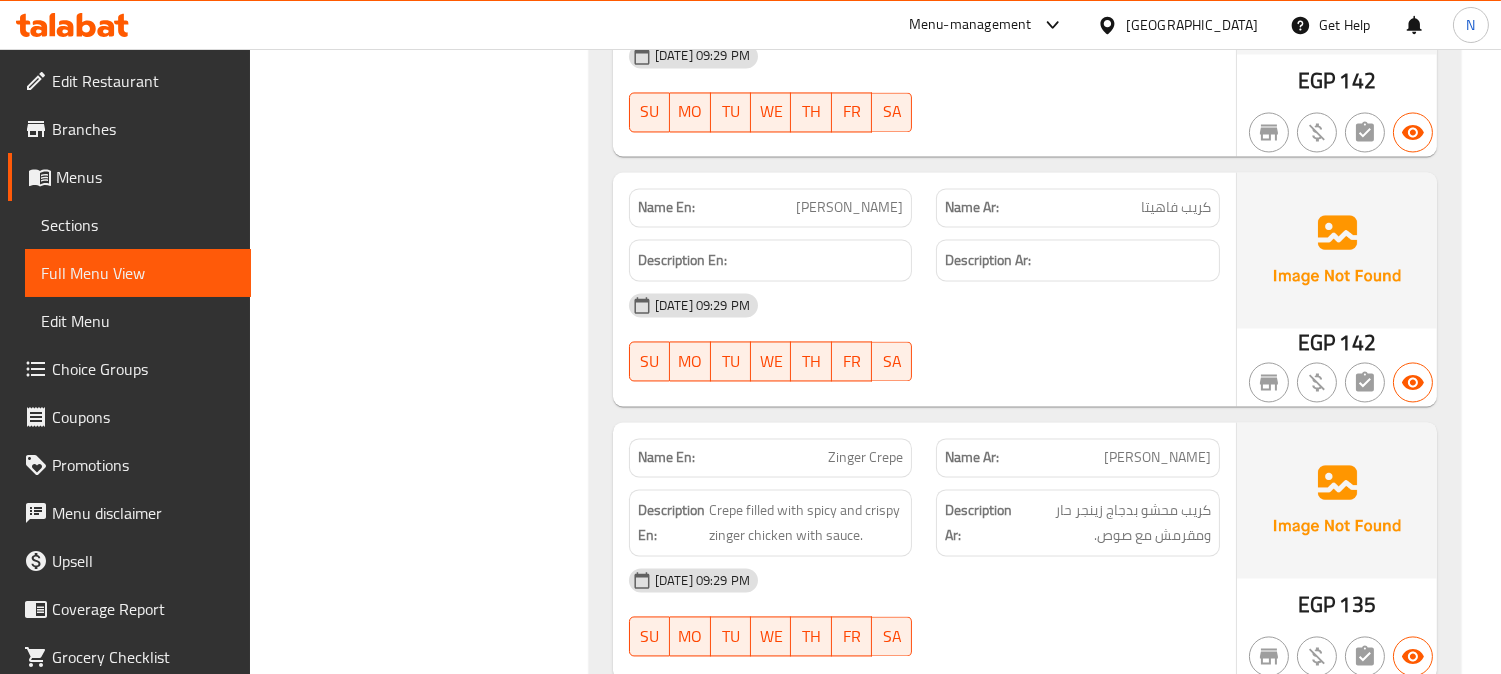drag, startPoint x: 978, startPoint y: 295, endPoint x: 993, endPoint y: 291, distance: 15.524175 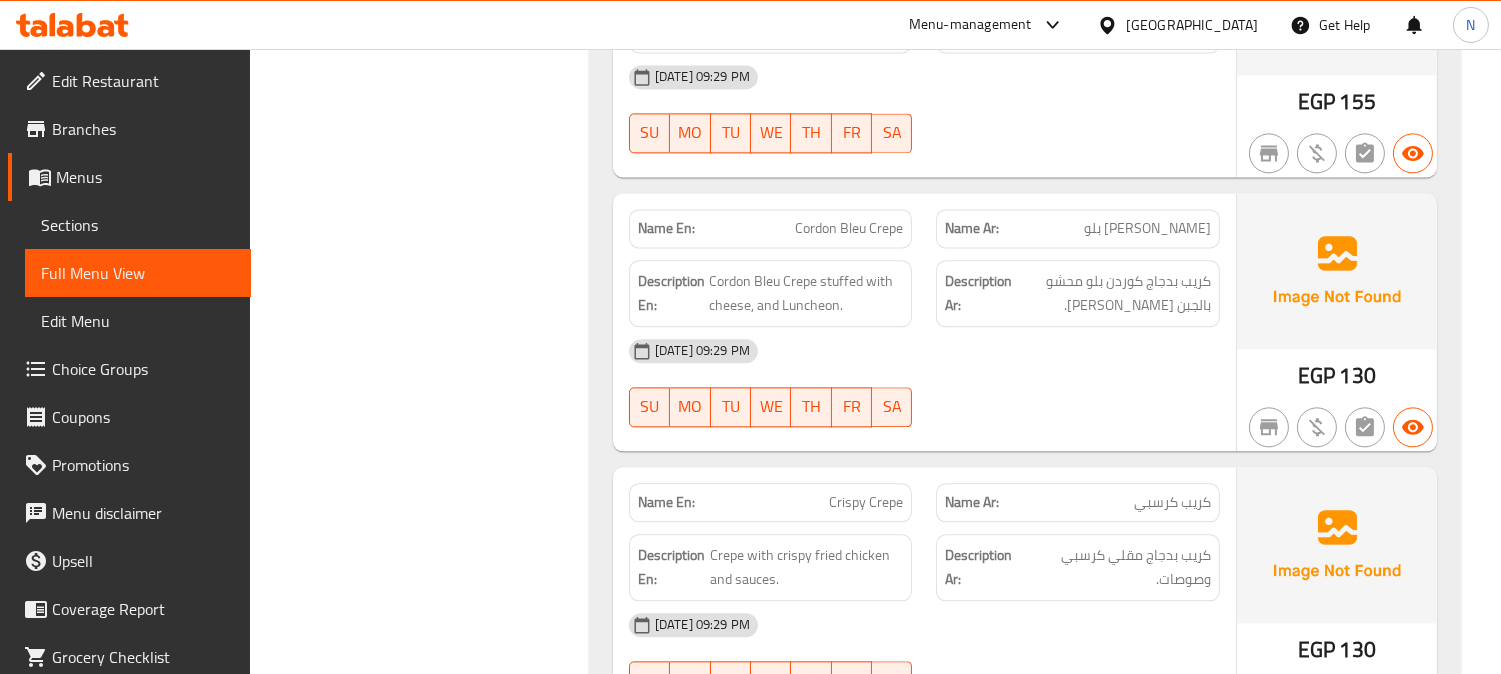 scroll, scrollTop: 8222, scrollLeft: 0, axis: vertical 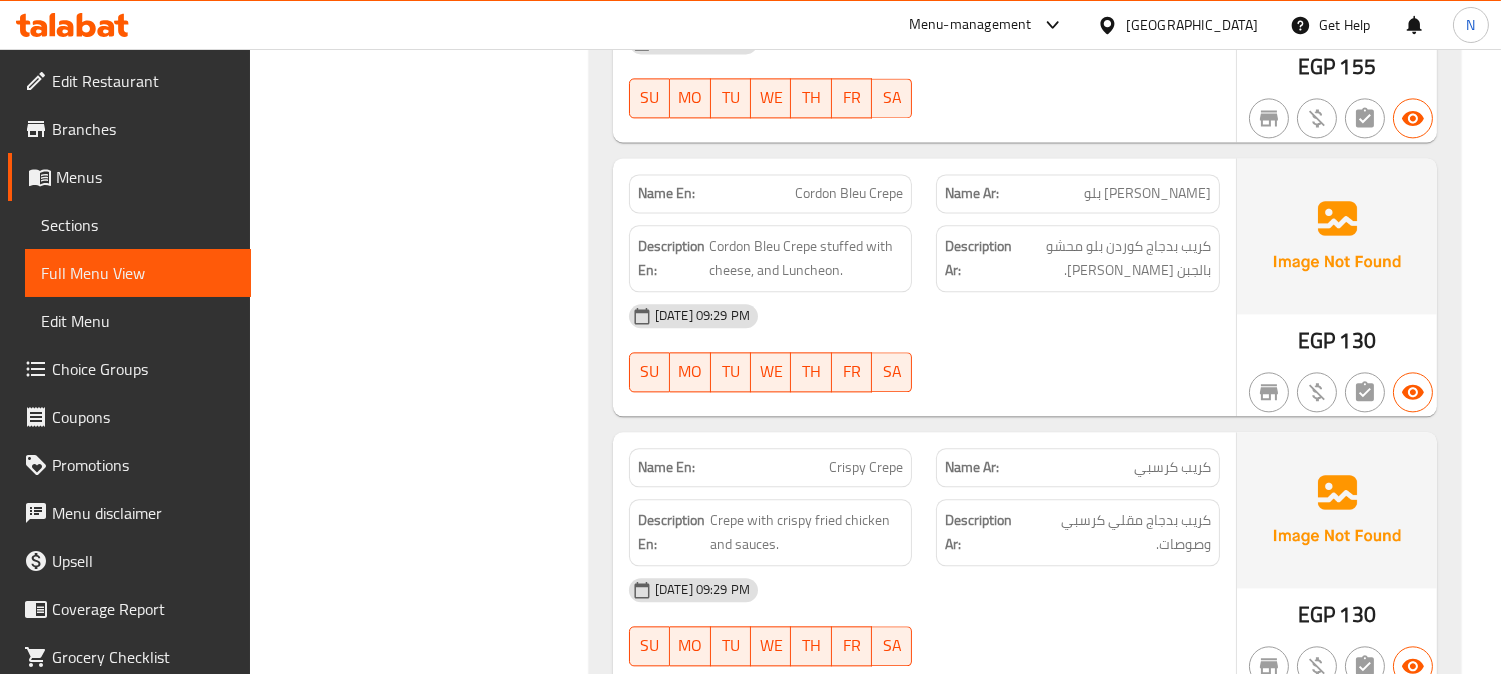 click on "Cordon Bleu Crepe" at bounding box center (851, -4895) 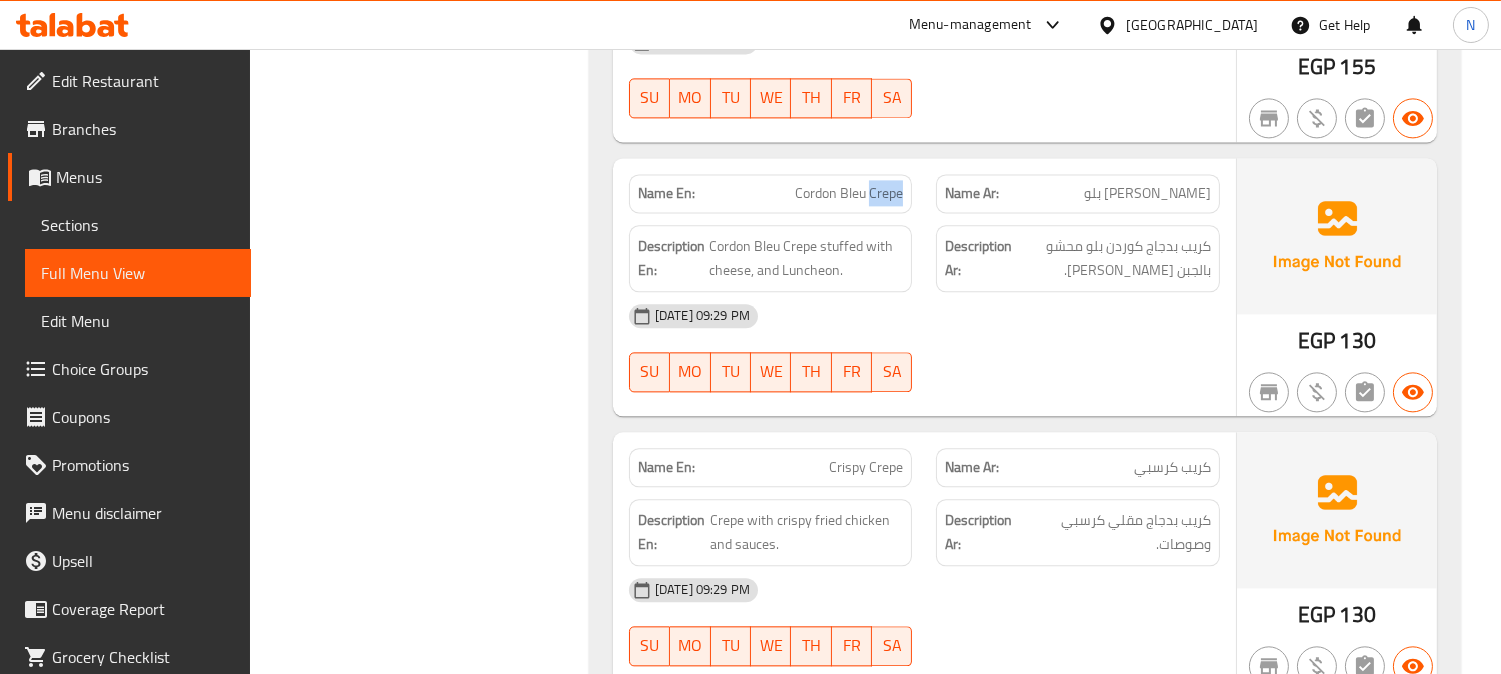 click on "Cordon Bleu Crepe" at bounding box center (851, -4895) 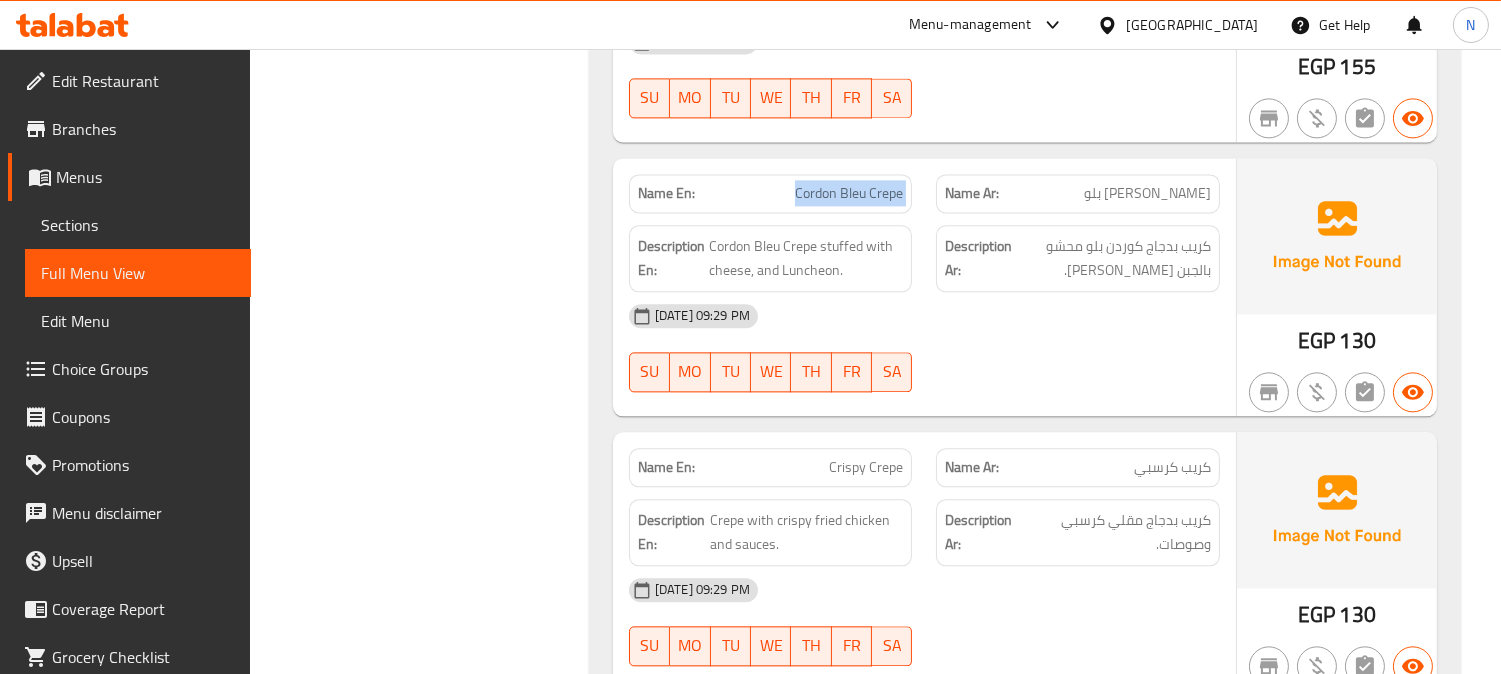 copy on "Cordon Bleu Crepe" 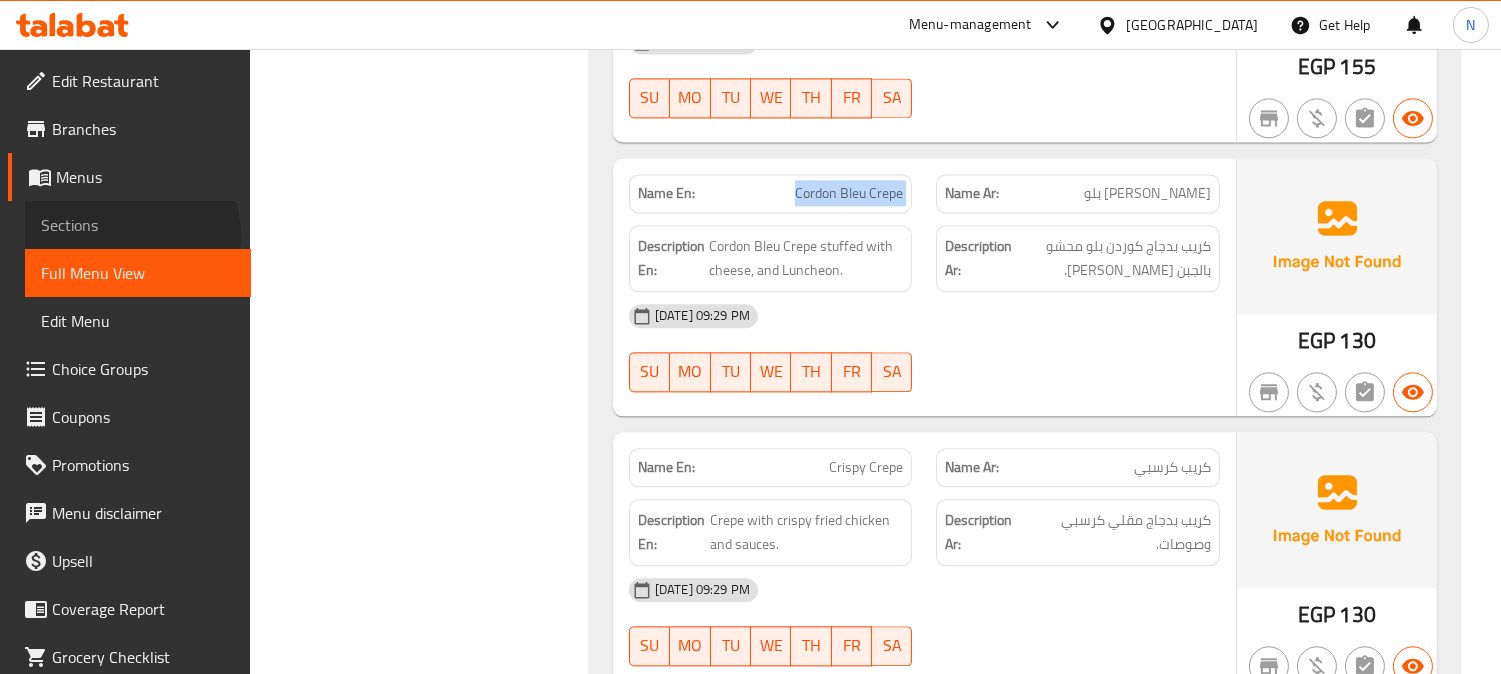 click on "Sections" at bounding box center (138, 225) 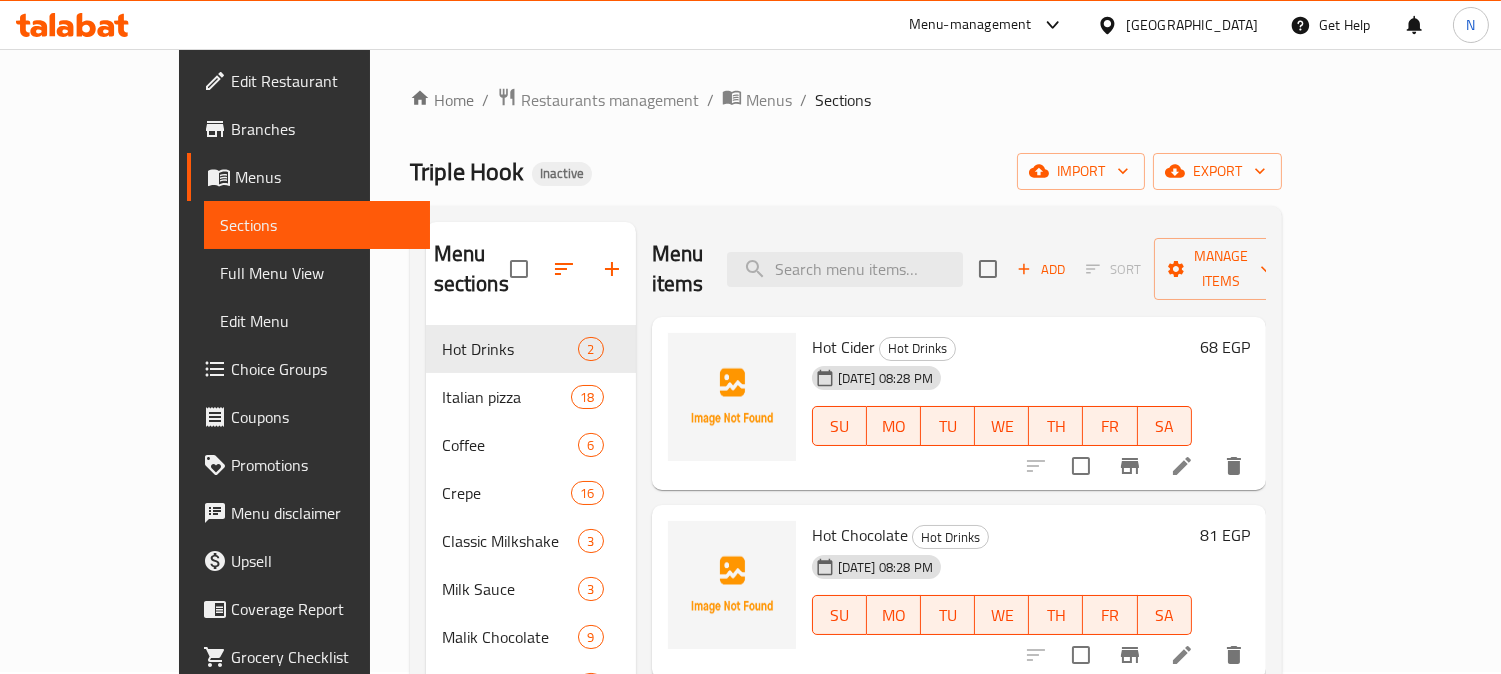 scroll, scrollTop: 0, scrollLeft: 0, axis: both 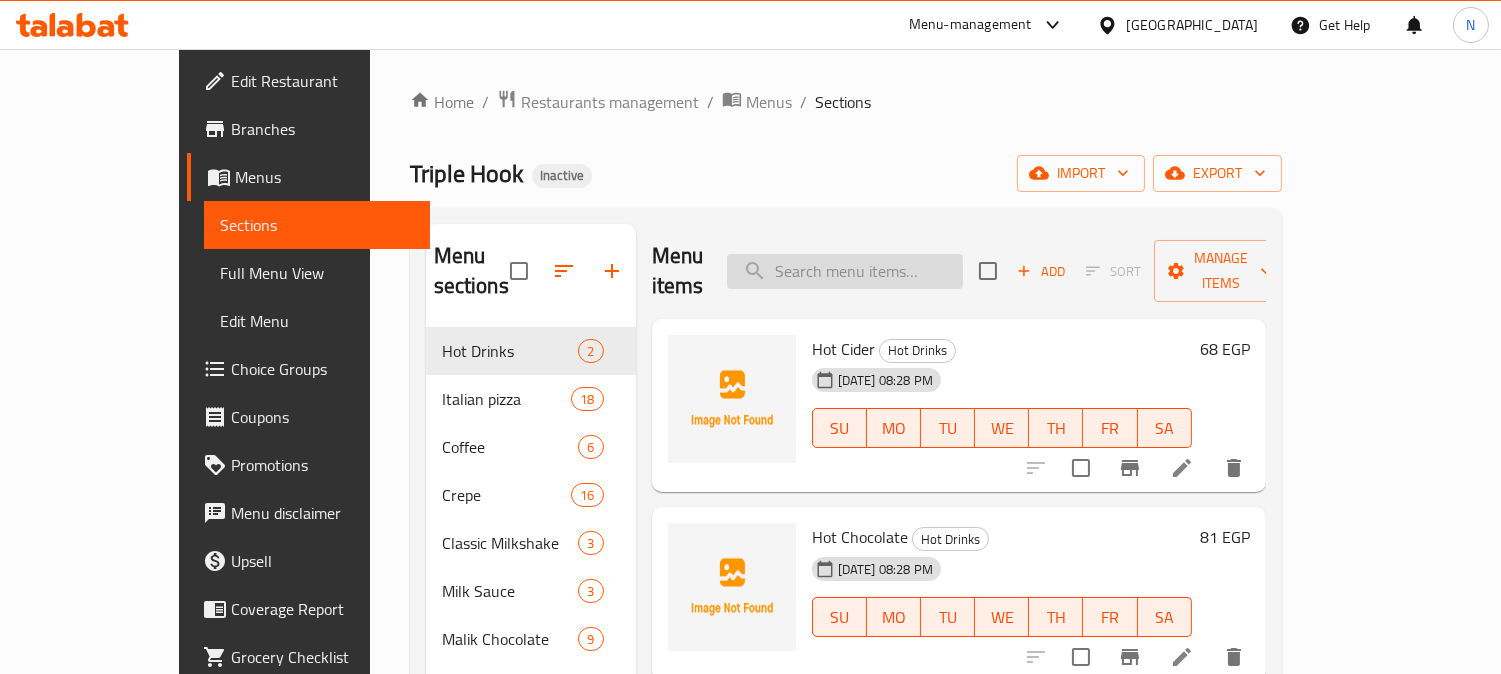 paste on "Cordon Bleu Crepe" 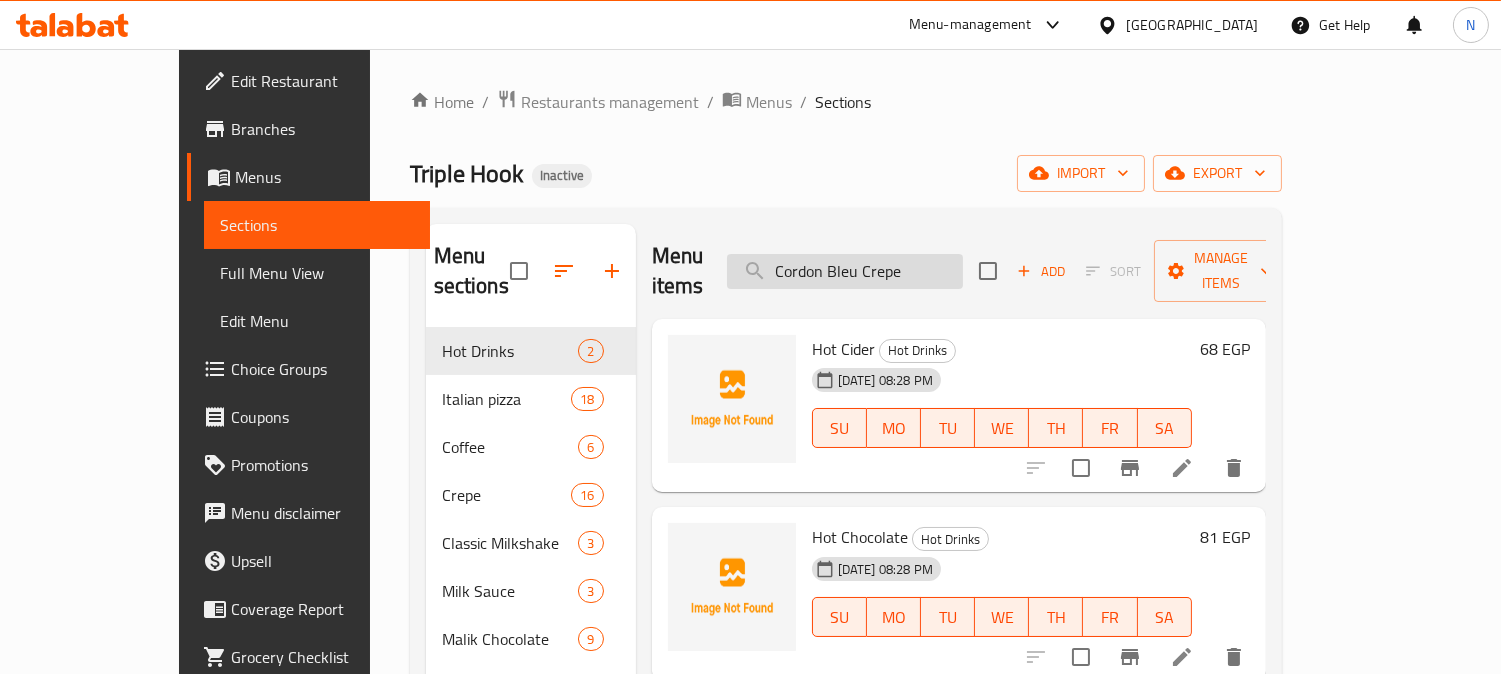 click on "Cordon Bleu Crepe" at bounding box center [845, 271] 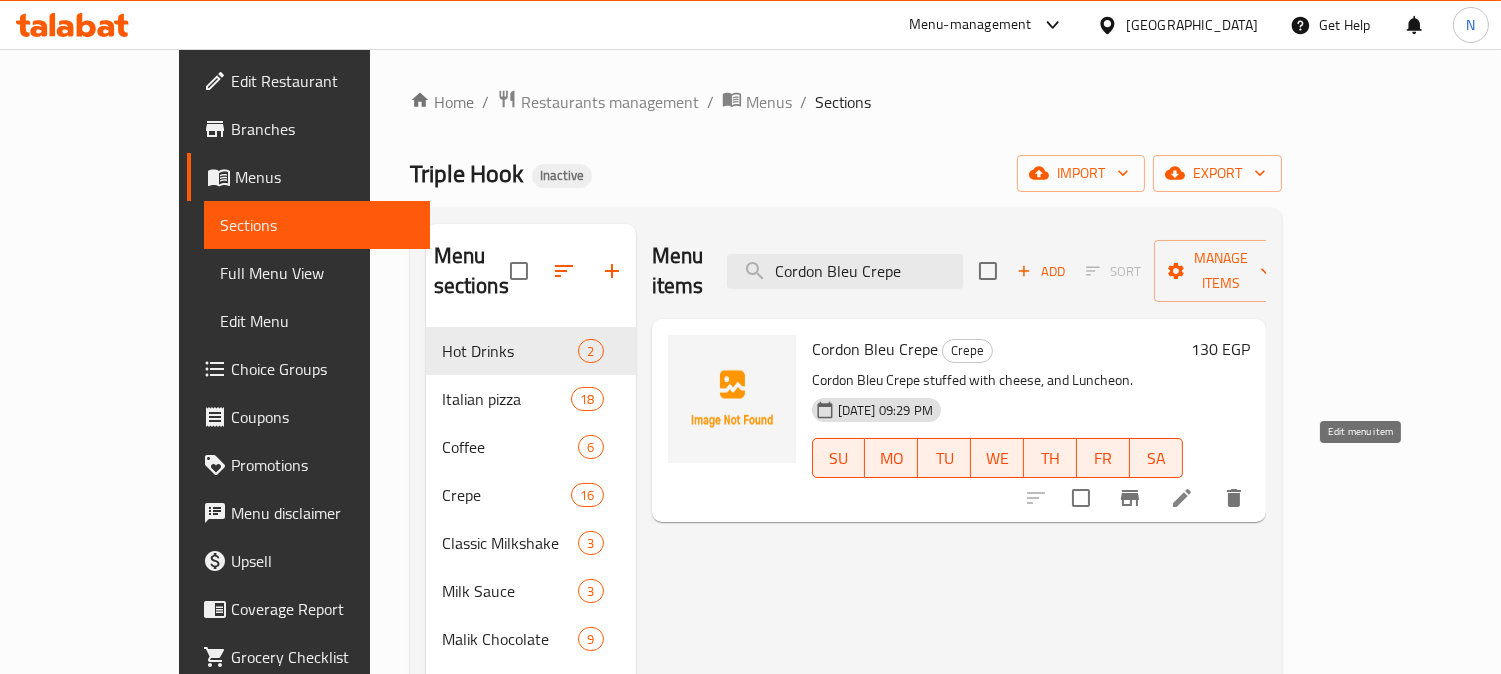 type on "Cordon Bleu Crepe" 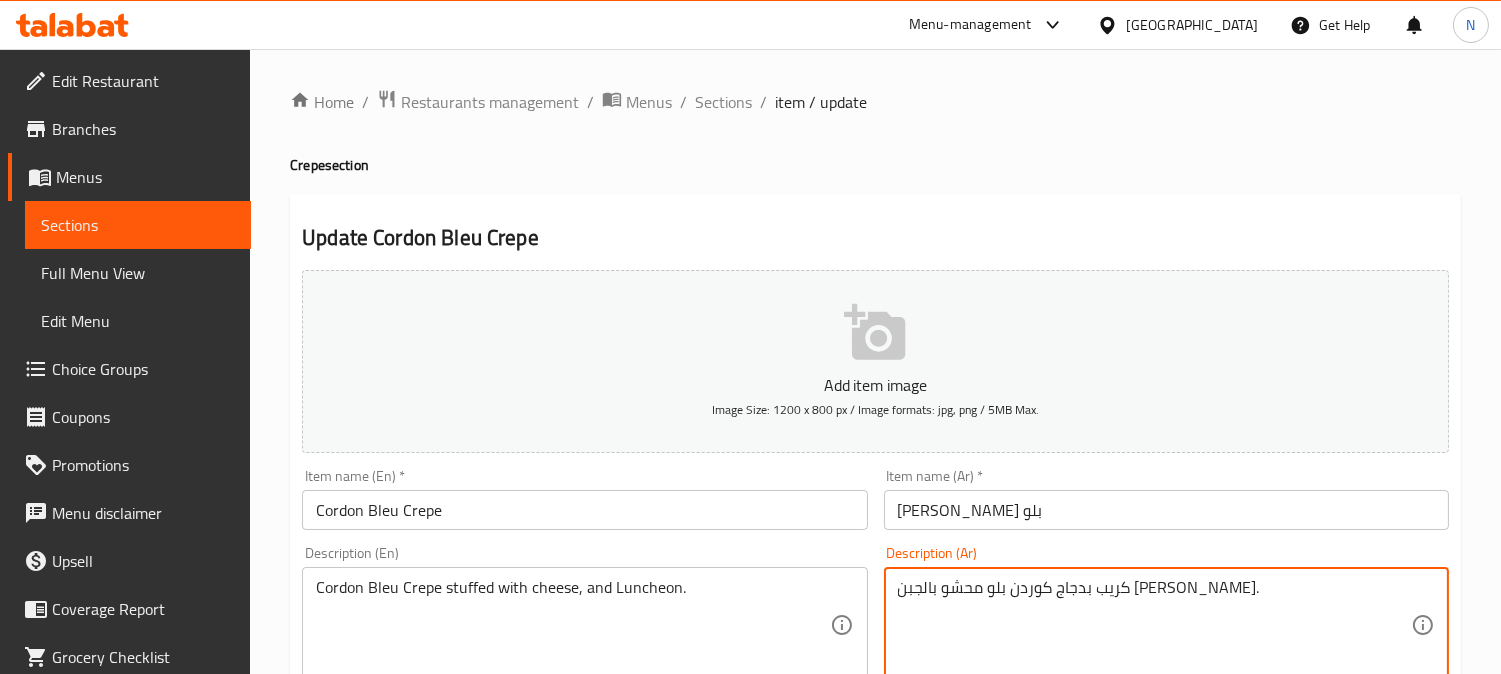 click on "كريب بدجاج كوردن بلو محشو بالجبن [PERSON_NAME]." at bounding box center [1154, 625] 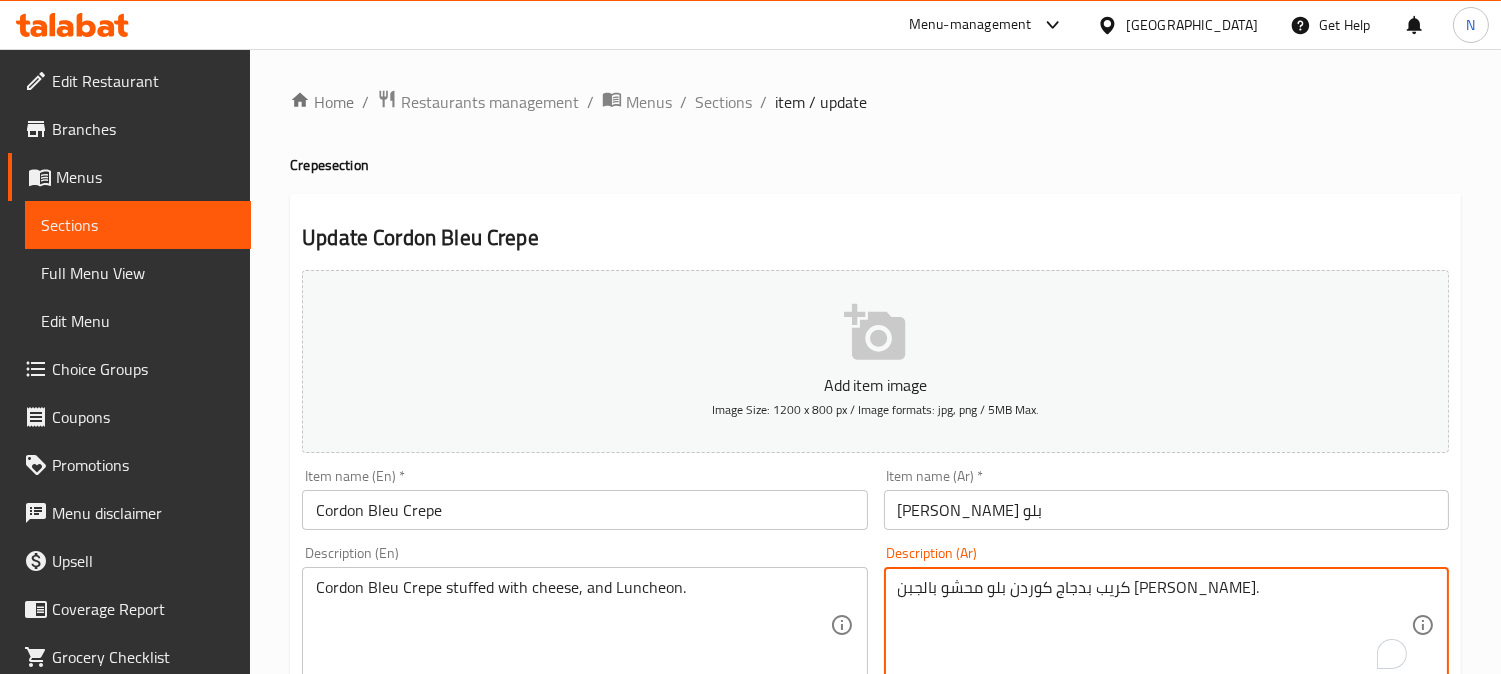 click on "كريب بدجاج كوردن بلو محشو بالجبن [PERSON_NAME]." at bounding box center (1154, 625) 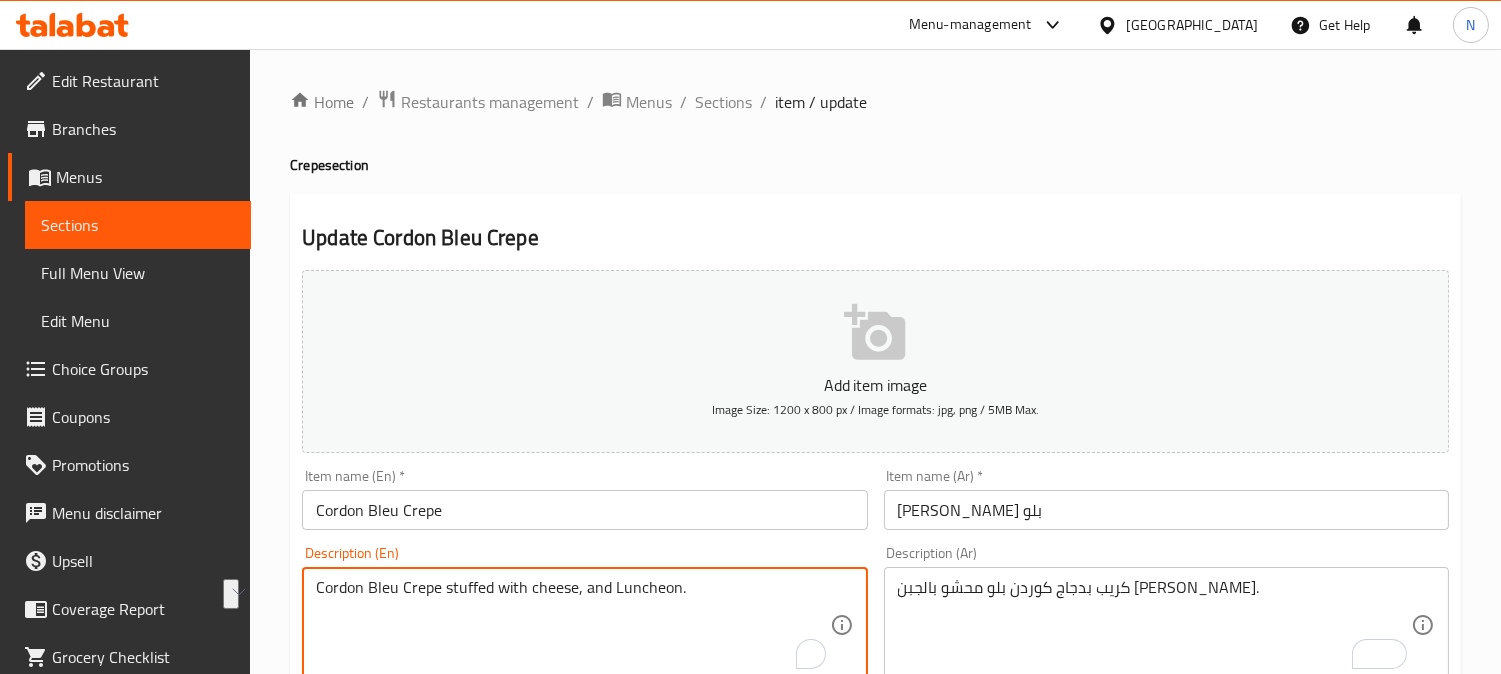 click on "Cordon Bleu Crepe stuffed with cheese, and Luncheon." at bounding box center [572, 625] 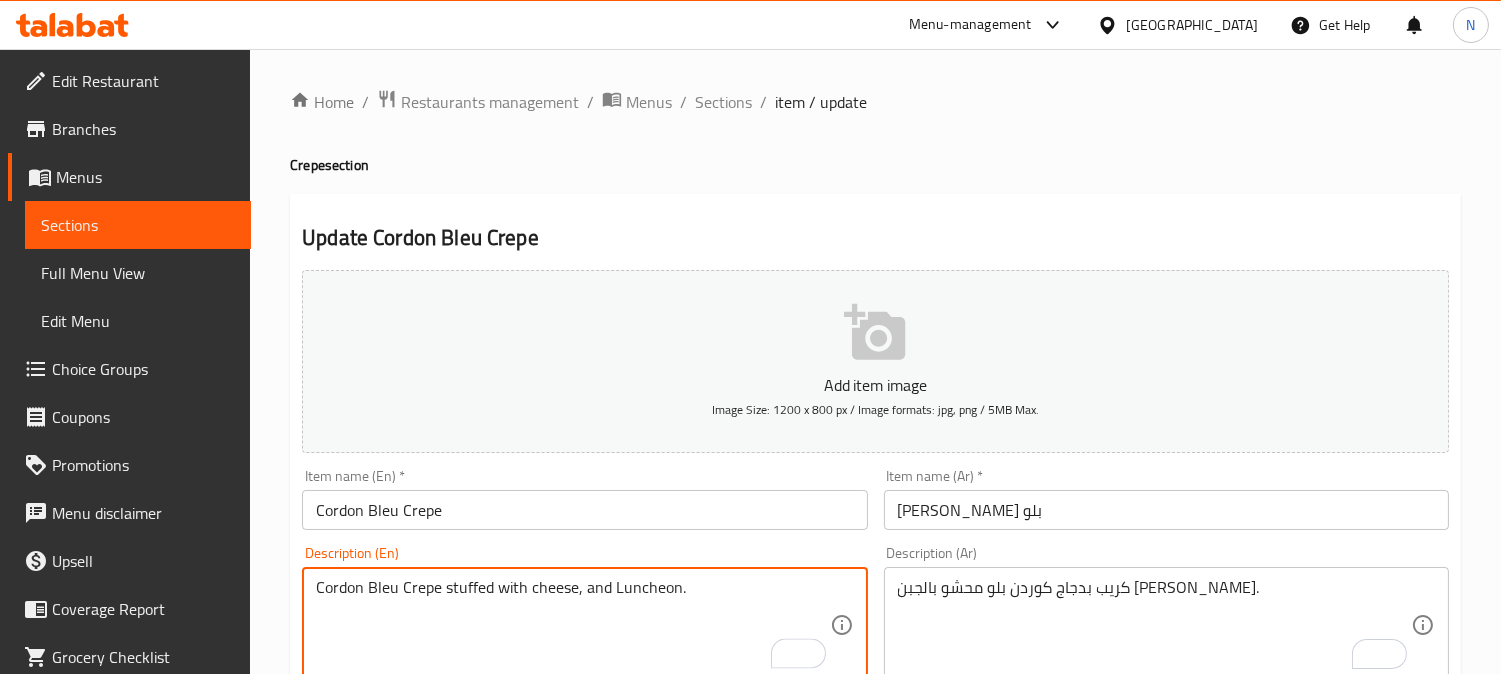 click on "Cordon Bleu Crepe stuffed with cheese, and Luncheon." at bounding box center (572, 625) 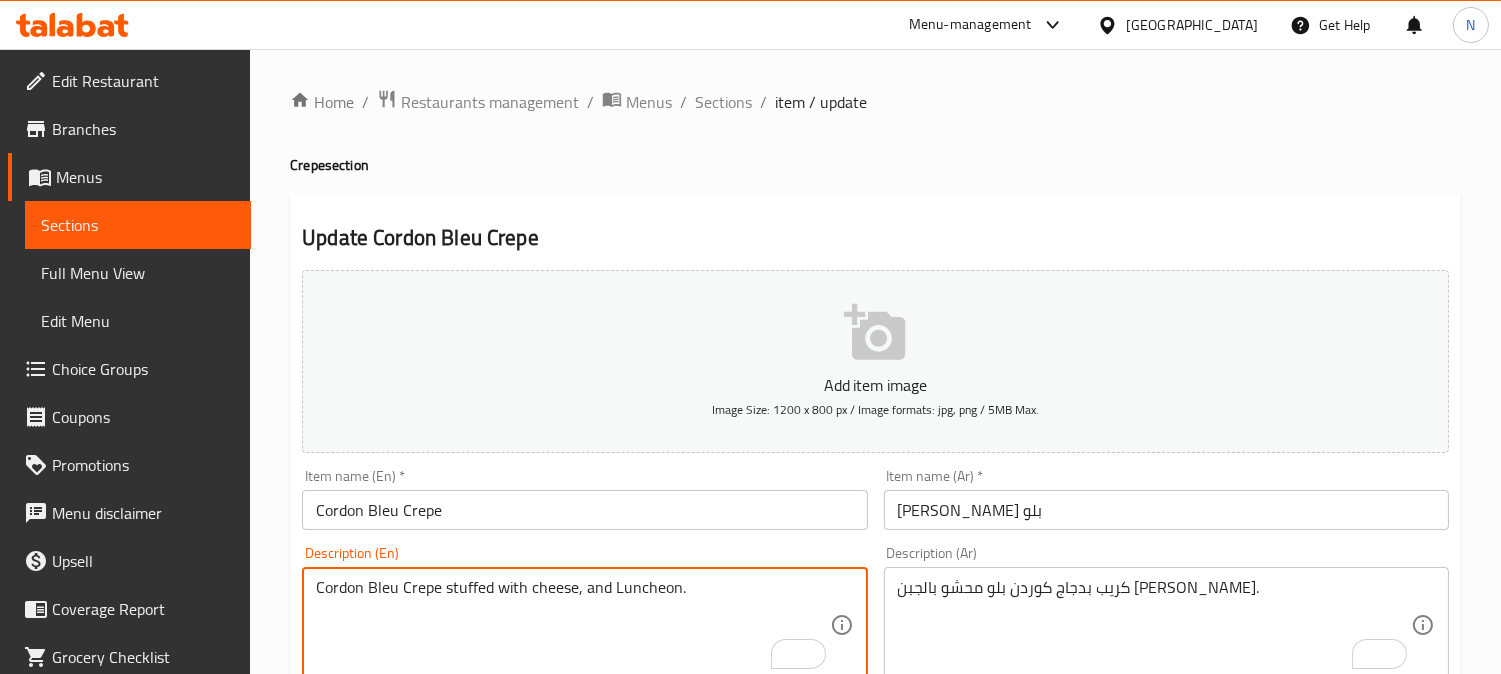 paste on "Chicken" 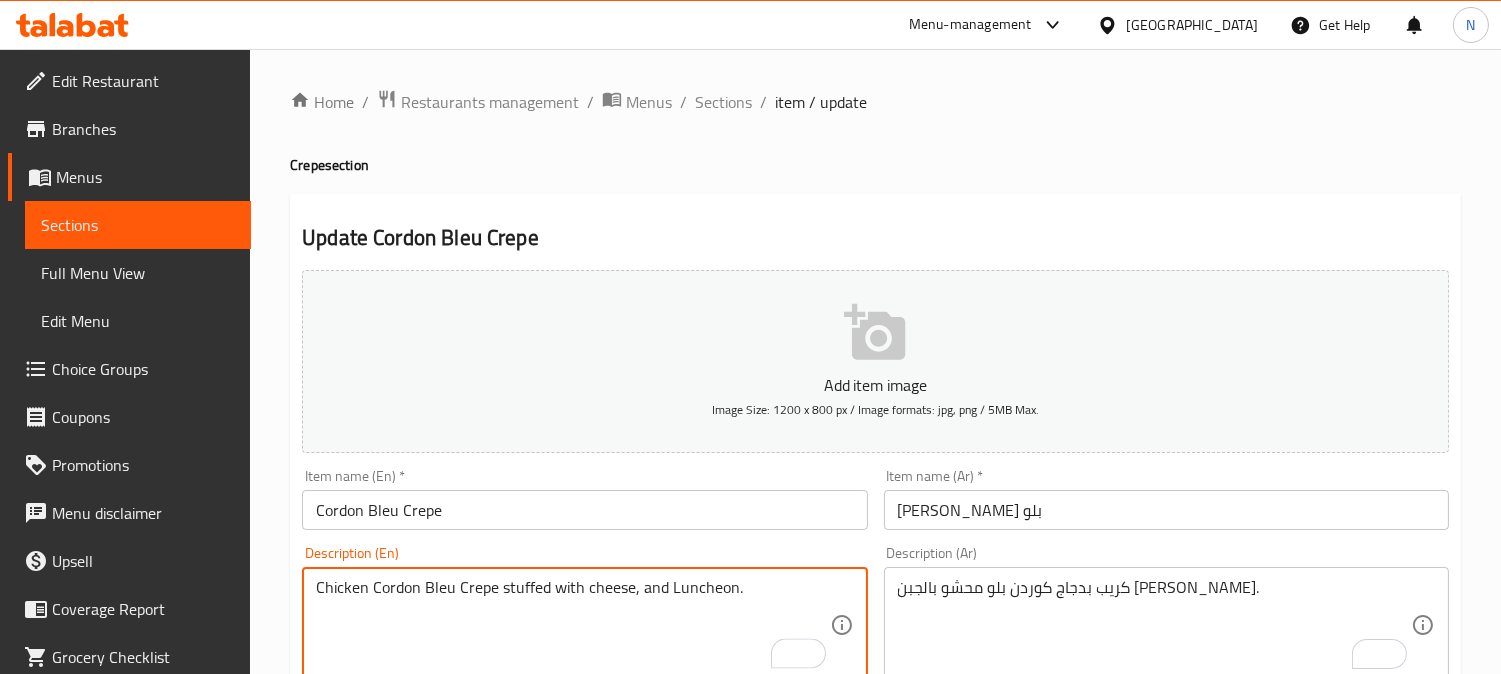 click on "Chicken Cordon Bleu Crepe stuffed with cheese, and Luncheon." at bounding box center [572, 625] 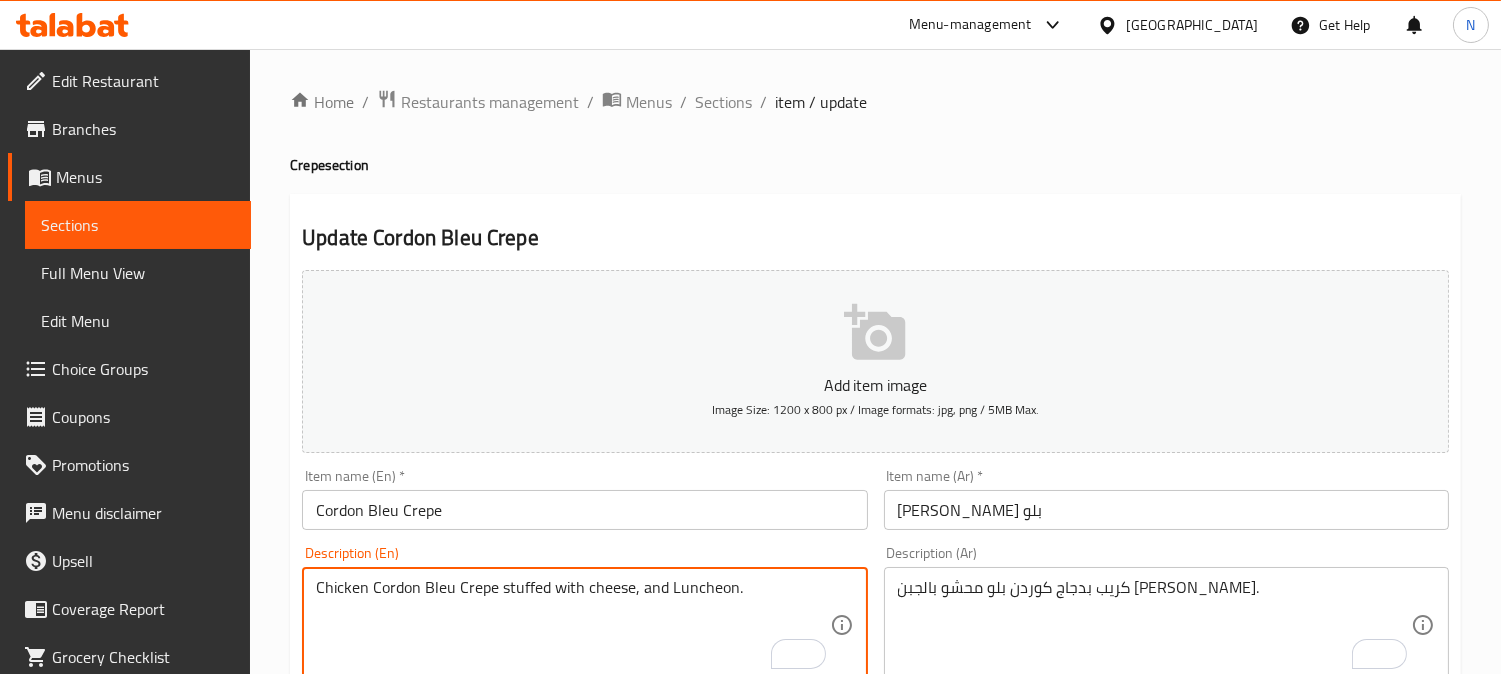 click on "Chicken Cordon Bleu Crepe stuffed with cheese, and Luncheon." at bounding box center (572, 625) 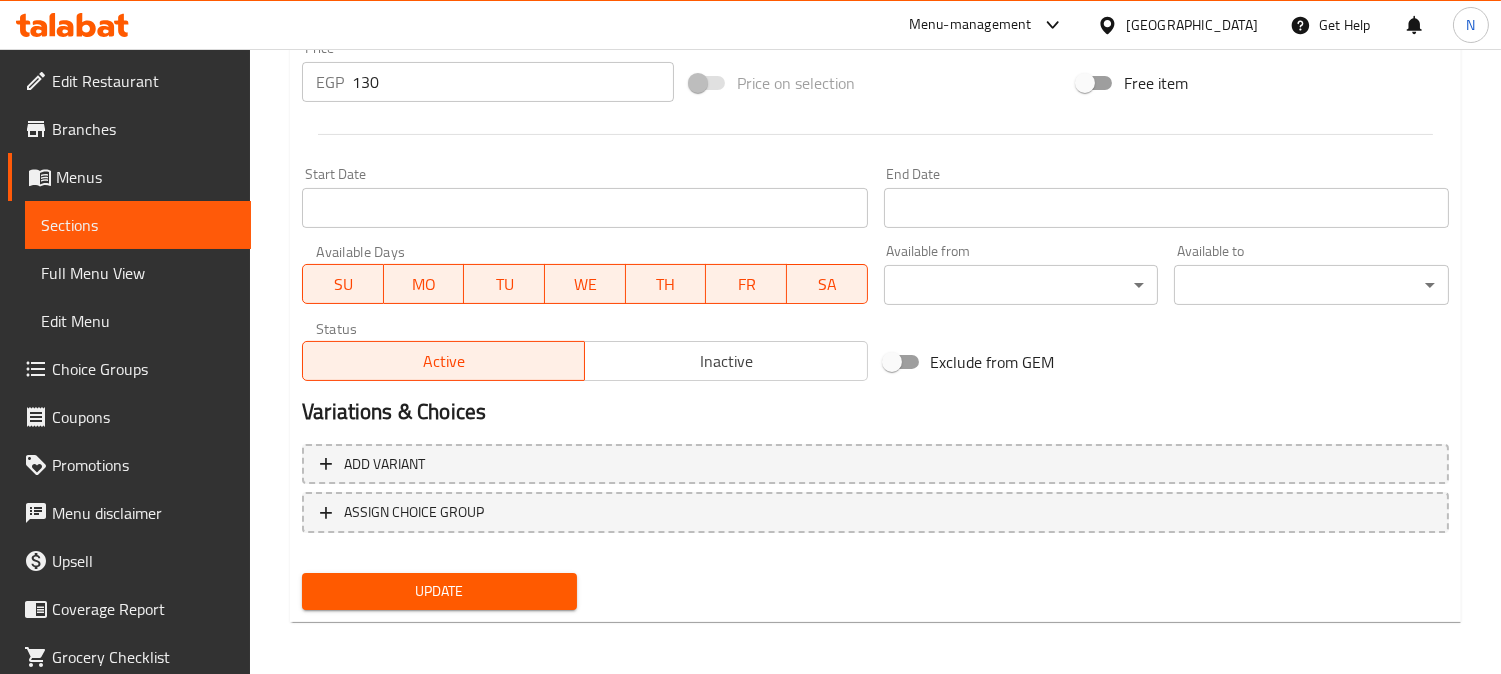 type on "Chicken Cordon Bleu Crepe stuffed with cheese, and Luncheon." 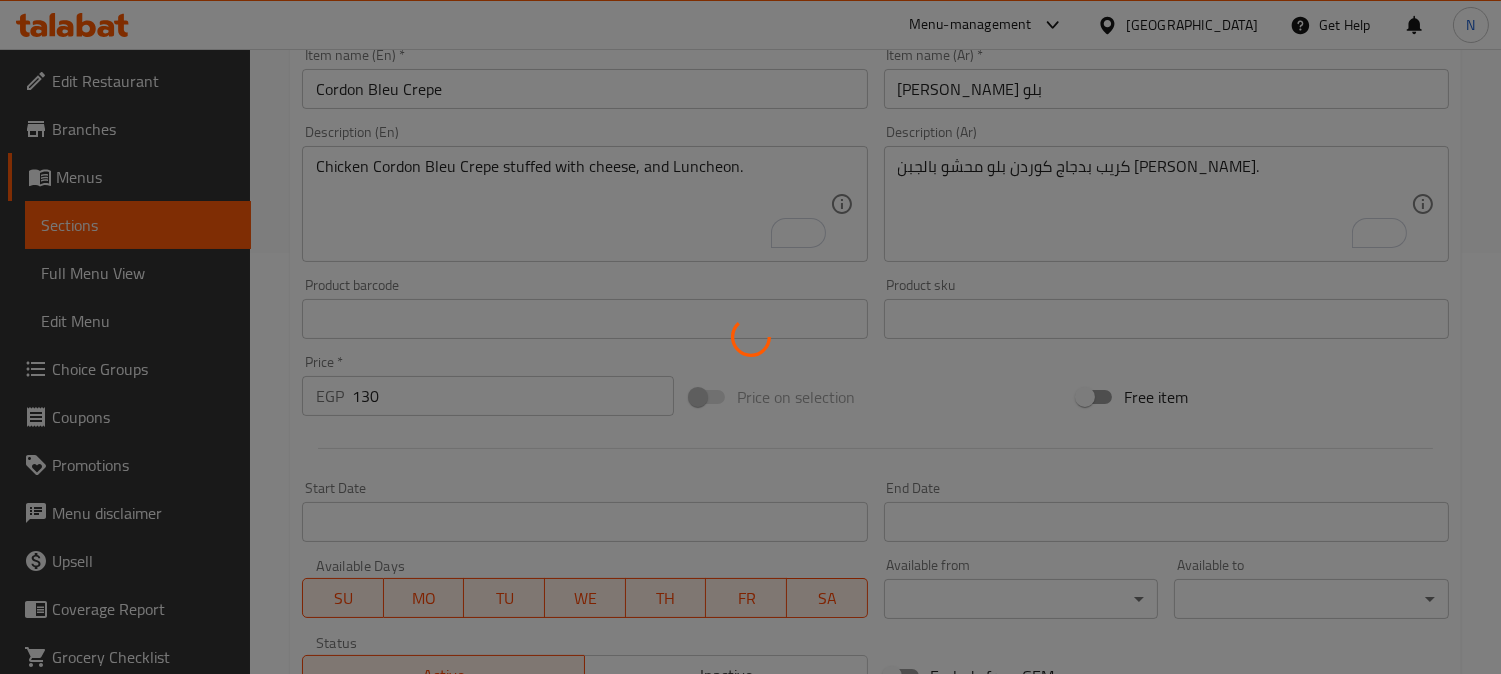 scroll, scrollTop: 68, scrollLeft: 0, axis: vertical 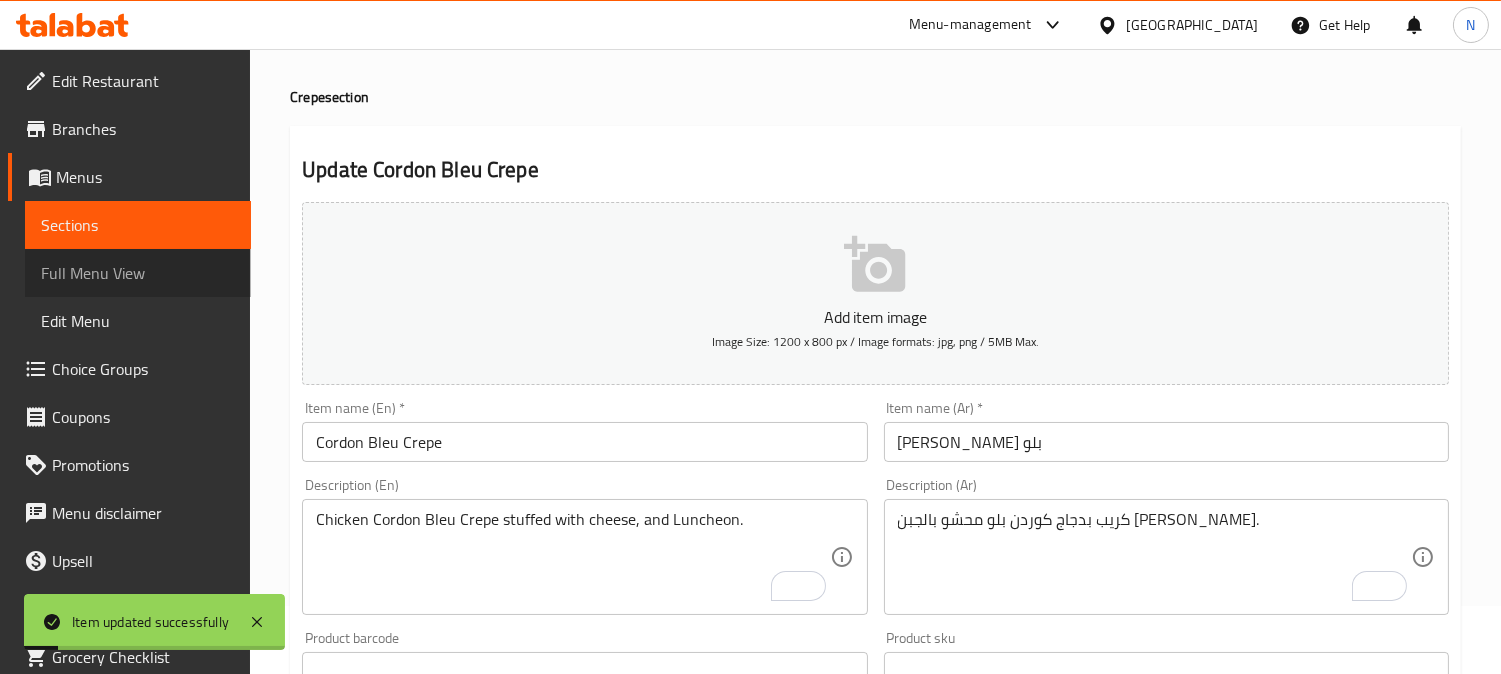 click on "Full Menu View" at bounding box center (138, 273) 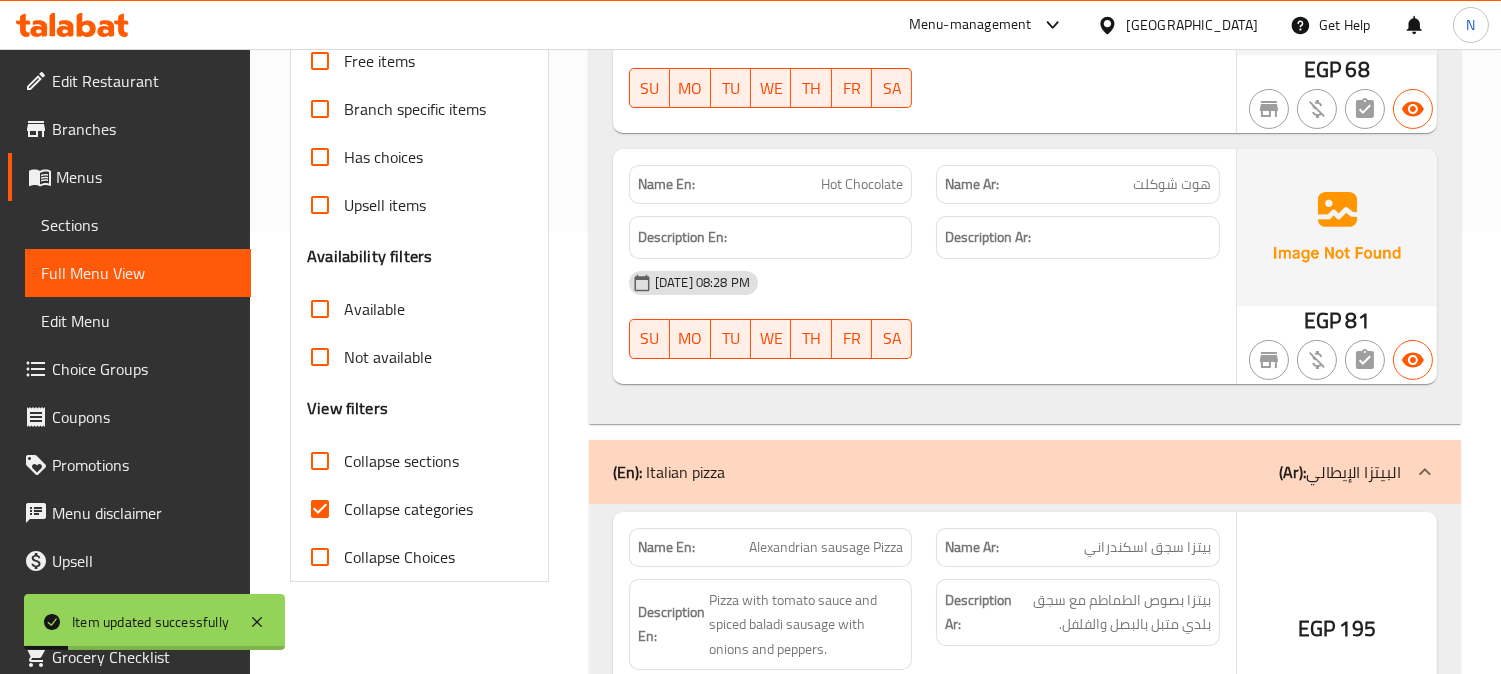 scroll, scrollTop: 735, scrollLeft: 0, axis: vertical 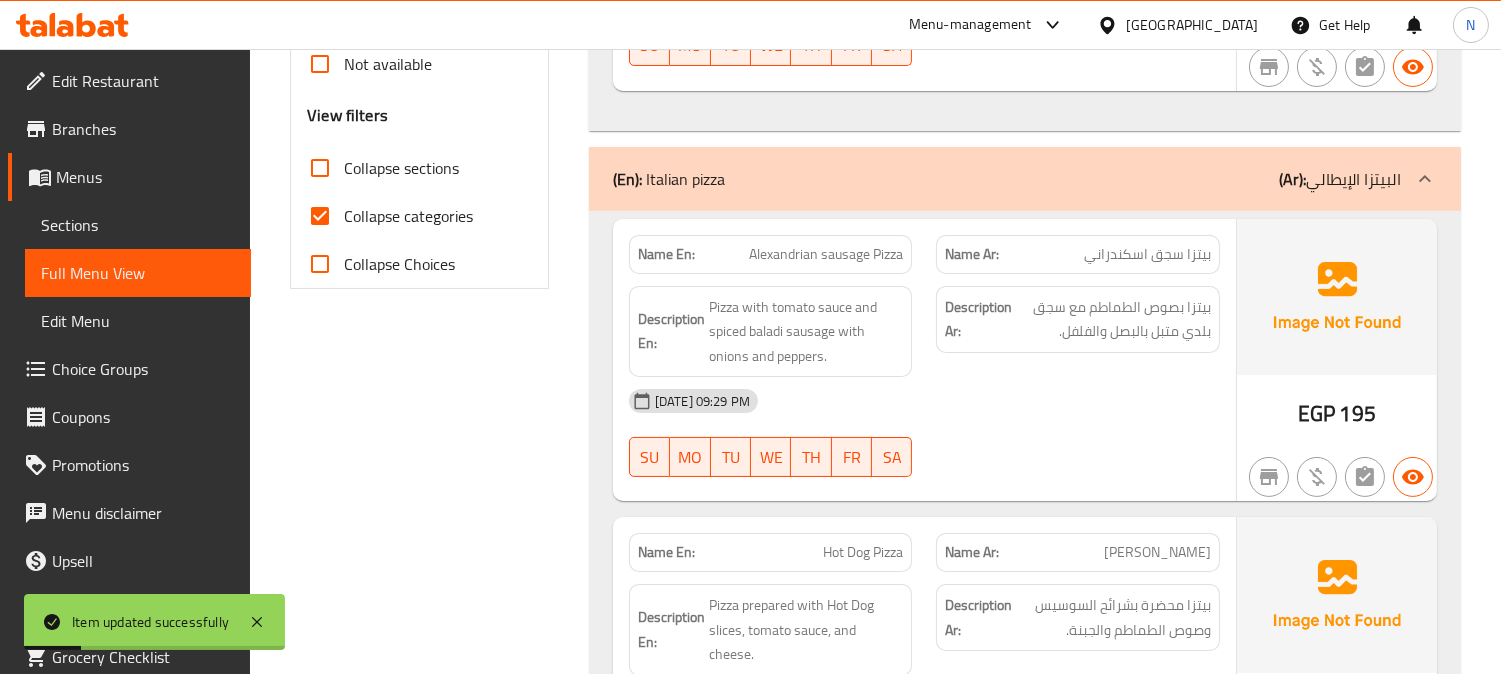 click on "Collapse categories" at bounding box center [320, 216] 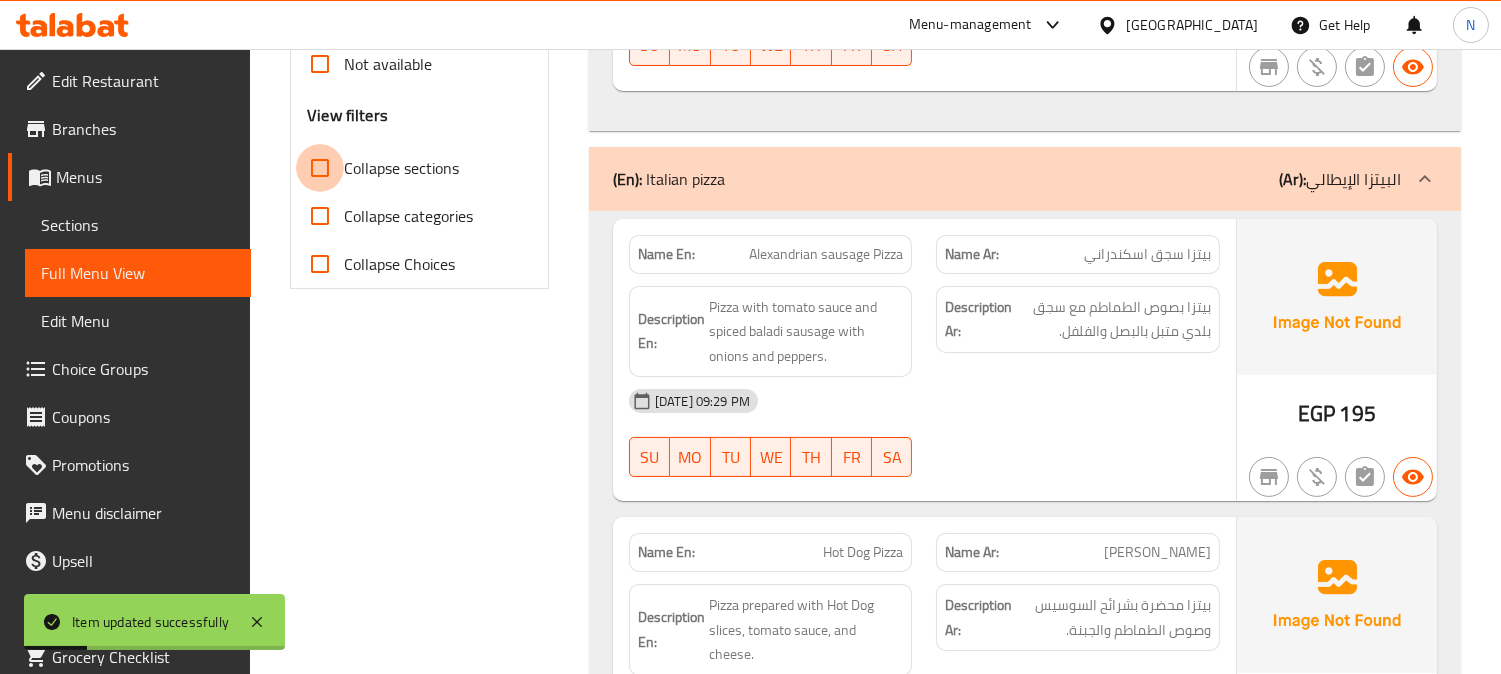 click on "Collapse sections" at bounding box center (320, 168) 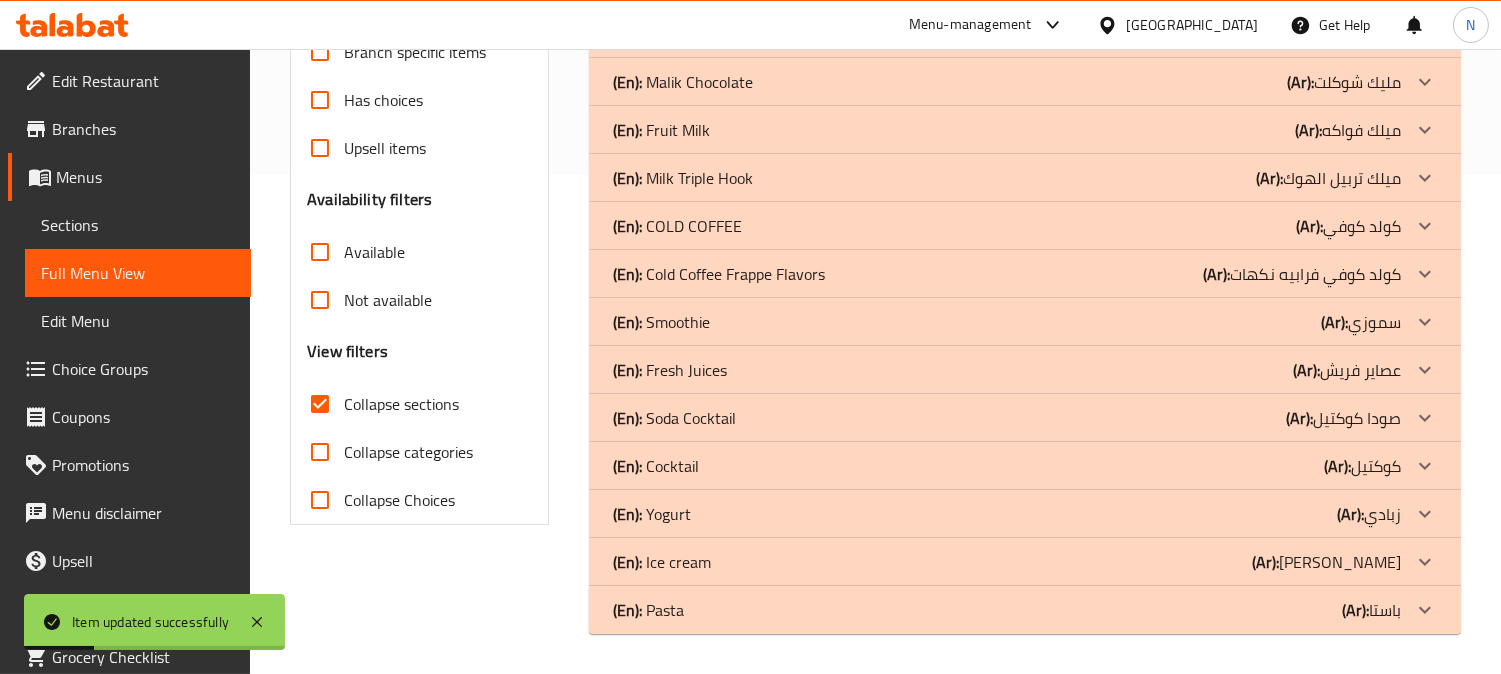 scroll, scrollTop: 68, scrollLeft: 0, axis: vertical 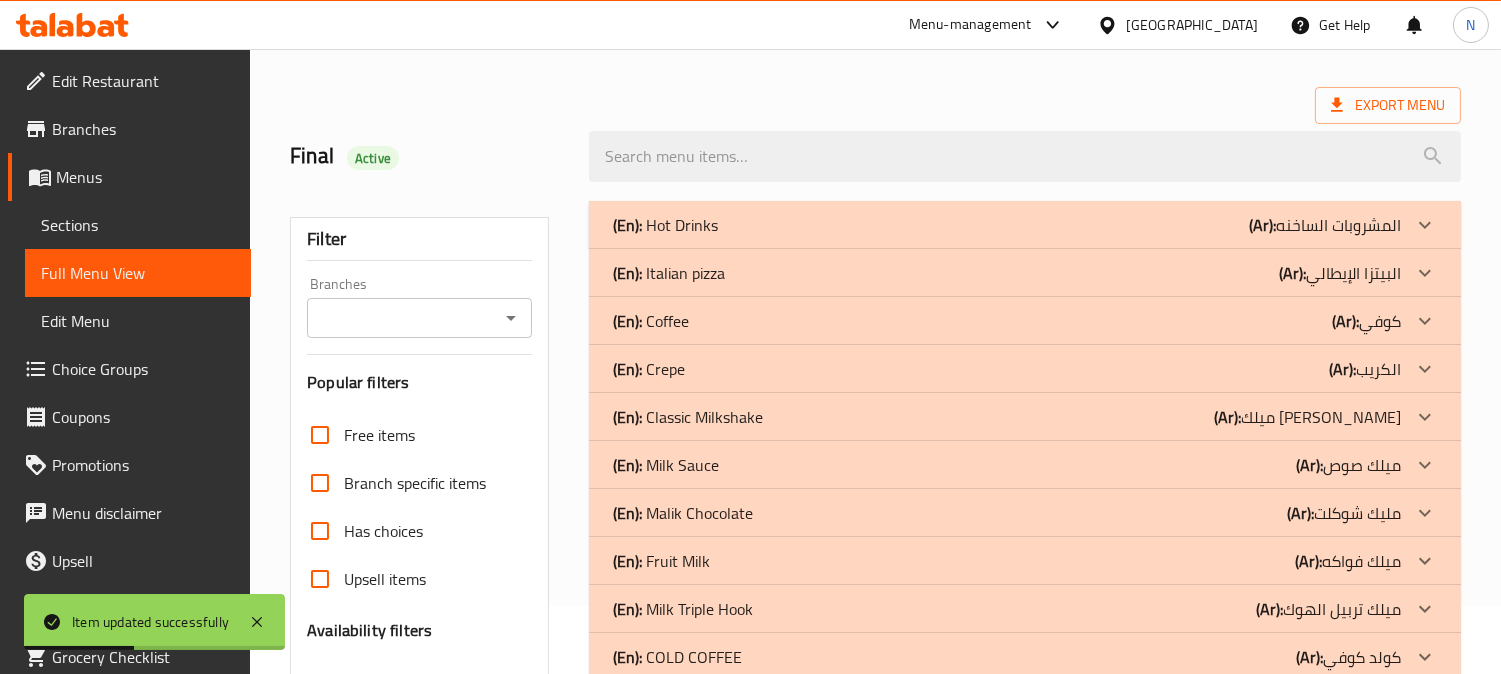click 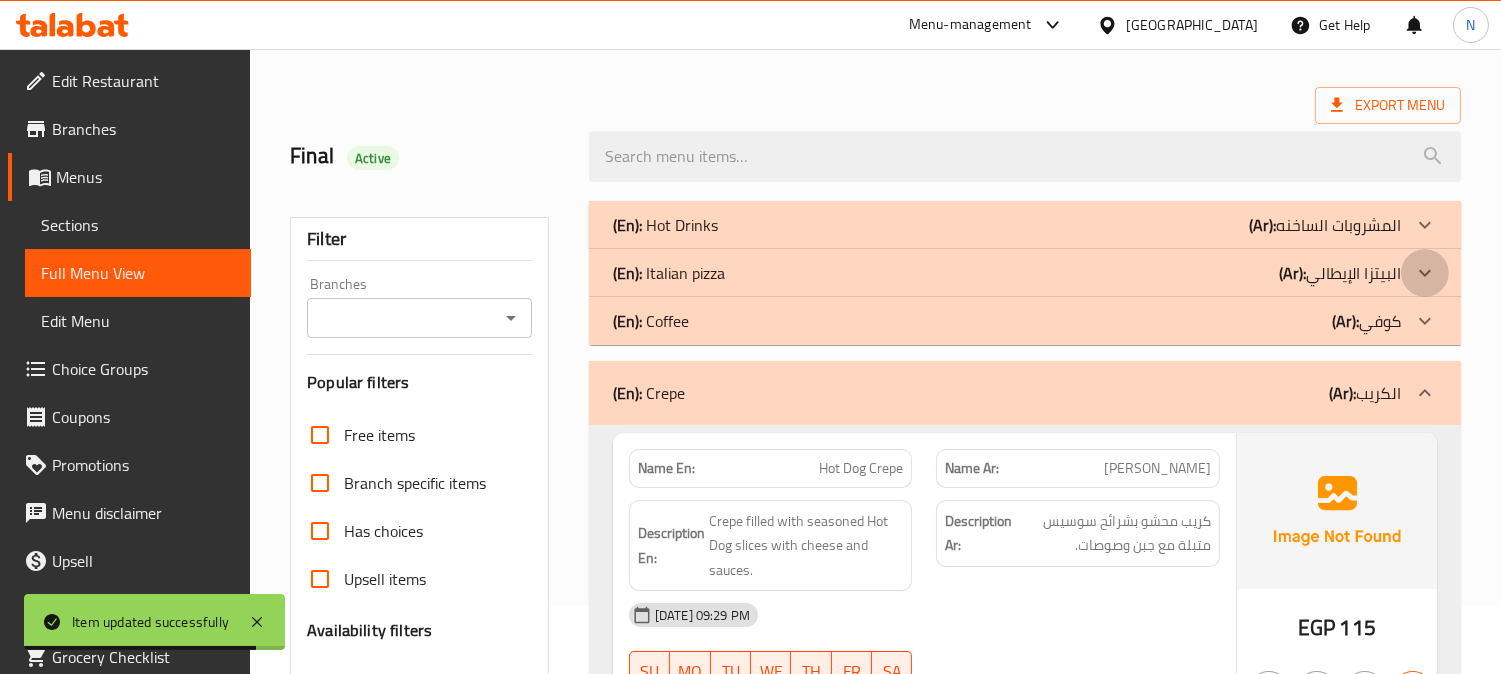 click 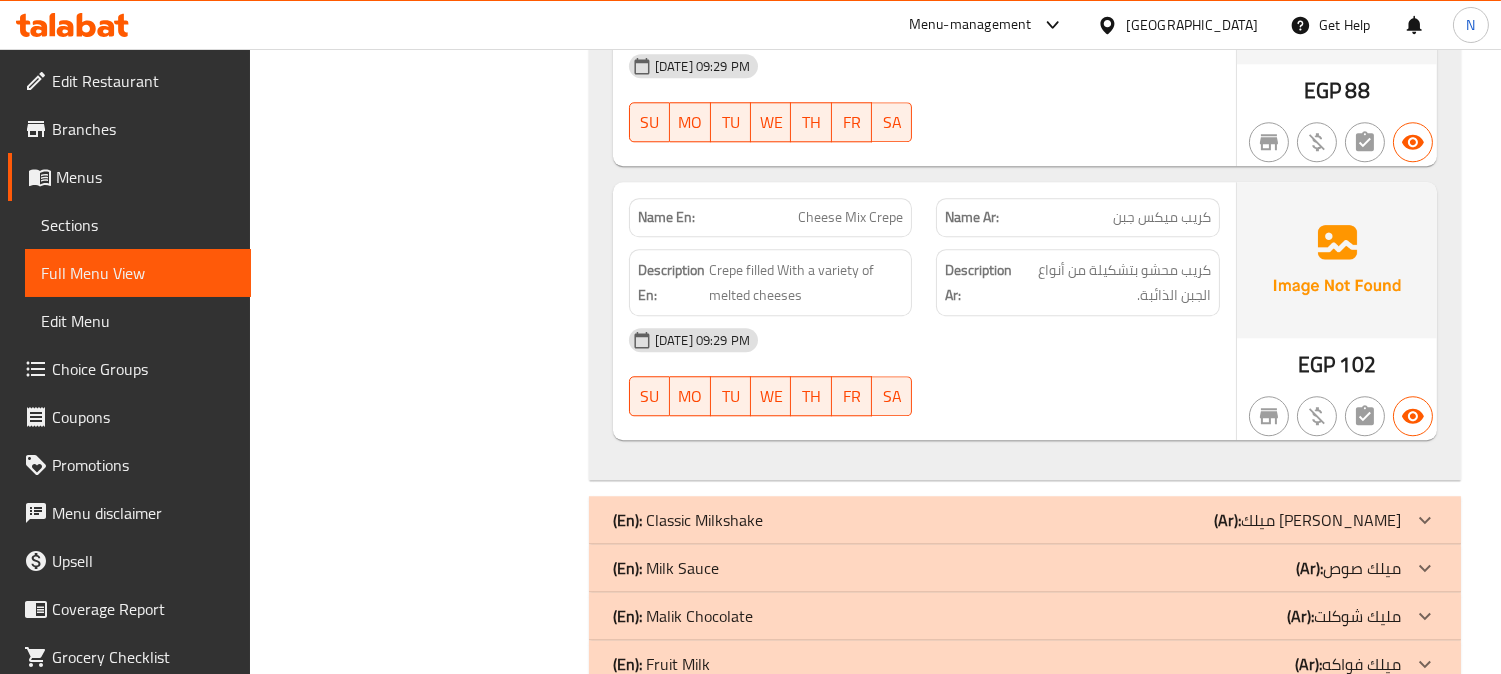 scroll, scrollTop: 9666, scrollLeft: 0, axis: vertical 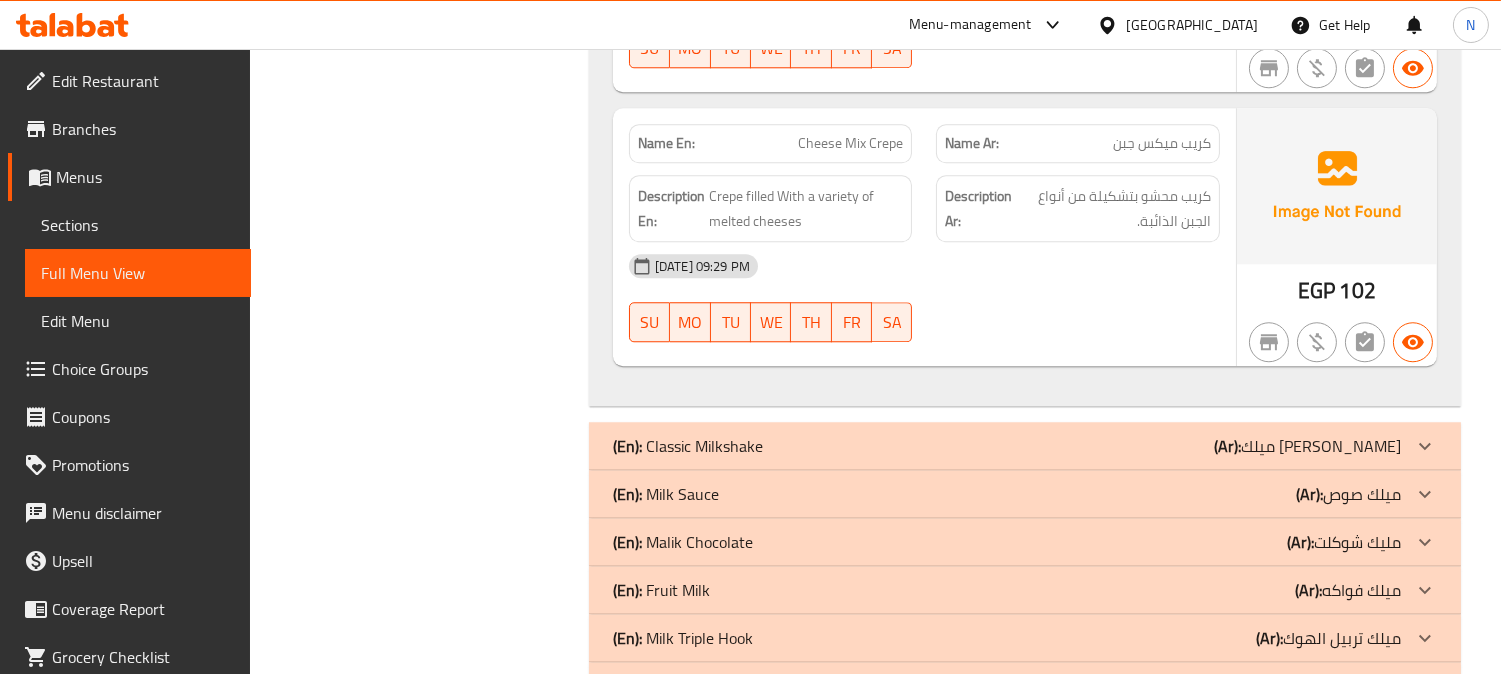 drag, startPoint x: 1470, startPoint y: 207, endPoint x: 1472, endPoint y: 194, distance: 13.152946 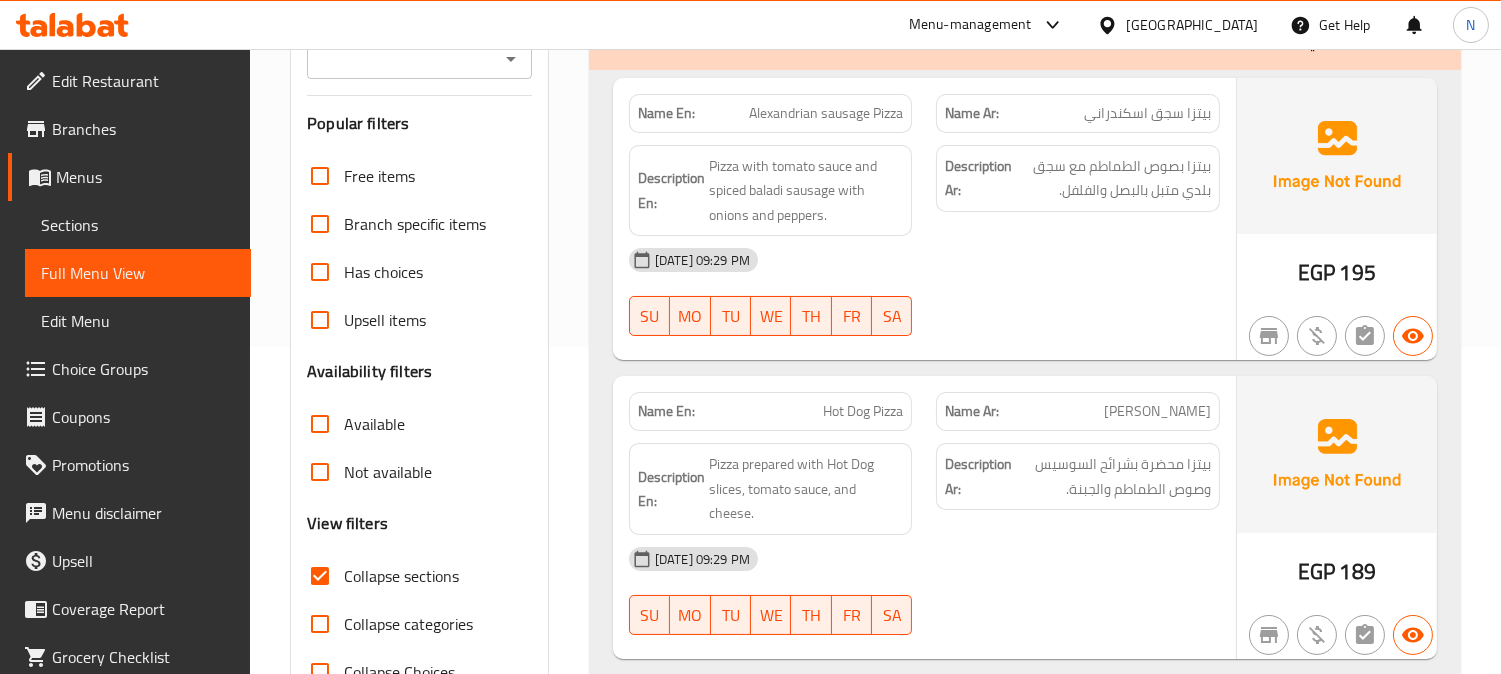 scroll, scrollTop: 283, scrollLeft: 0, axis: vertical 